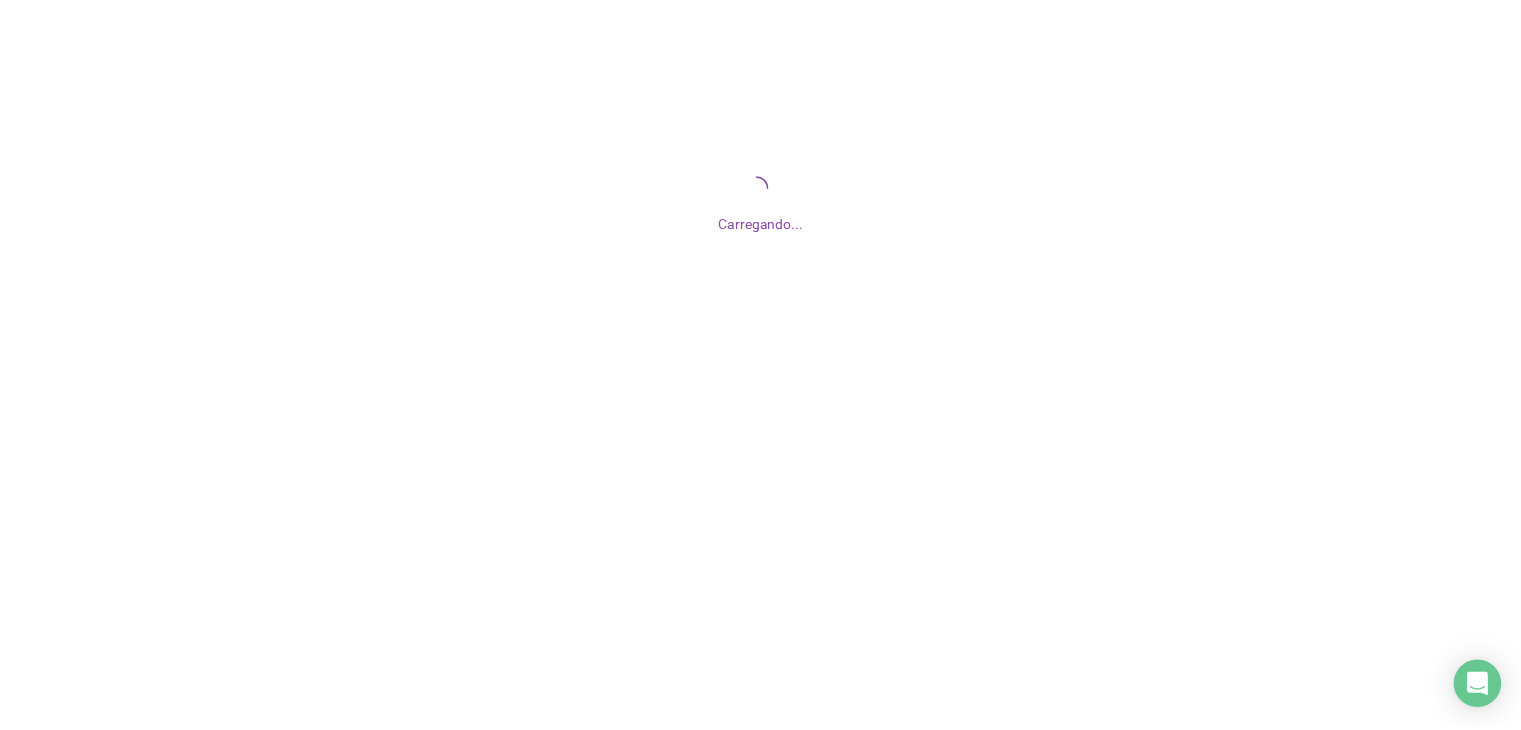 scroll, scrollTop: 0, scrollLeft: 0, axis: both 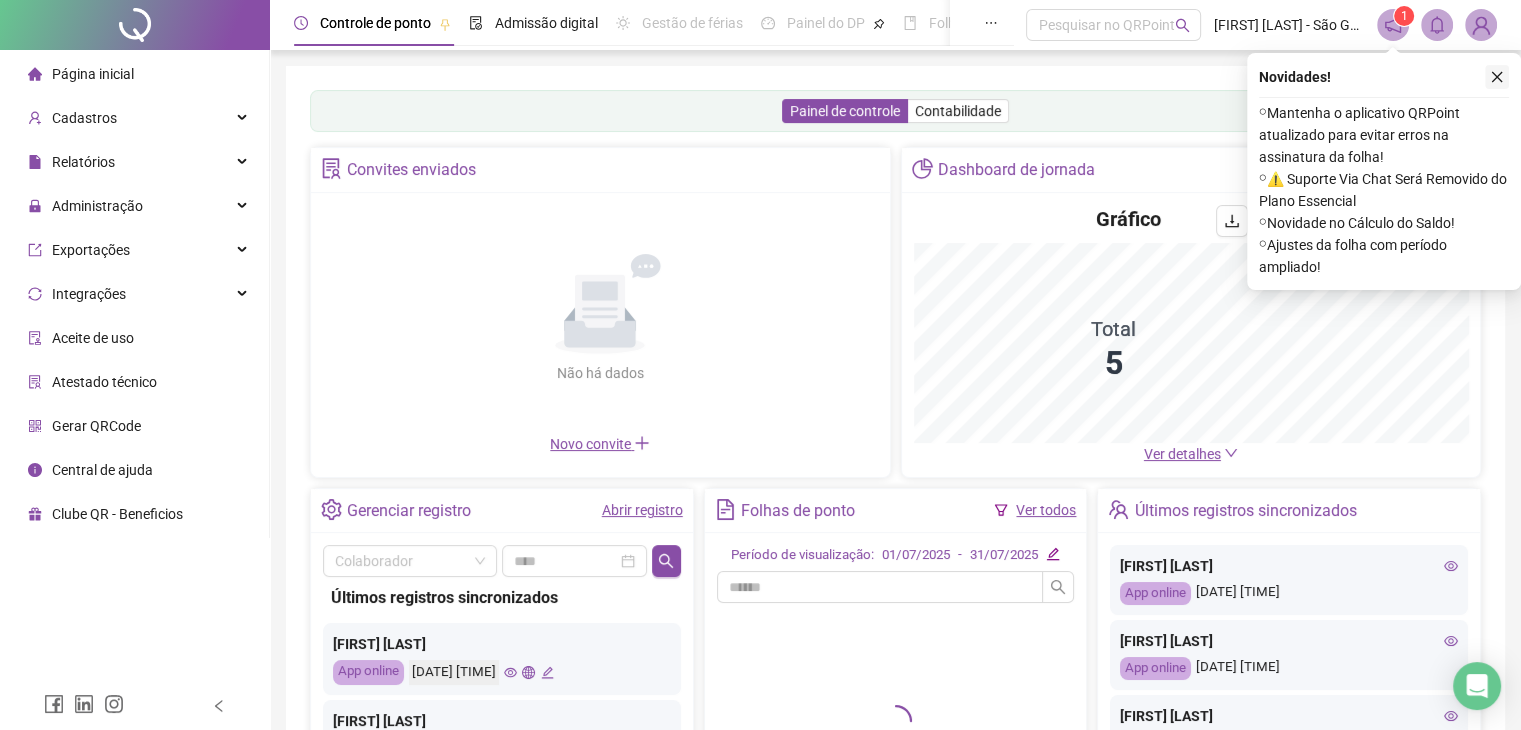 click 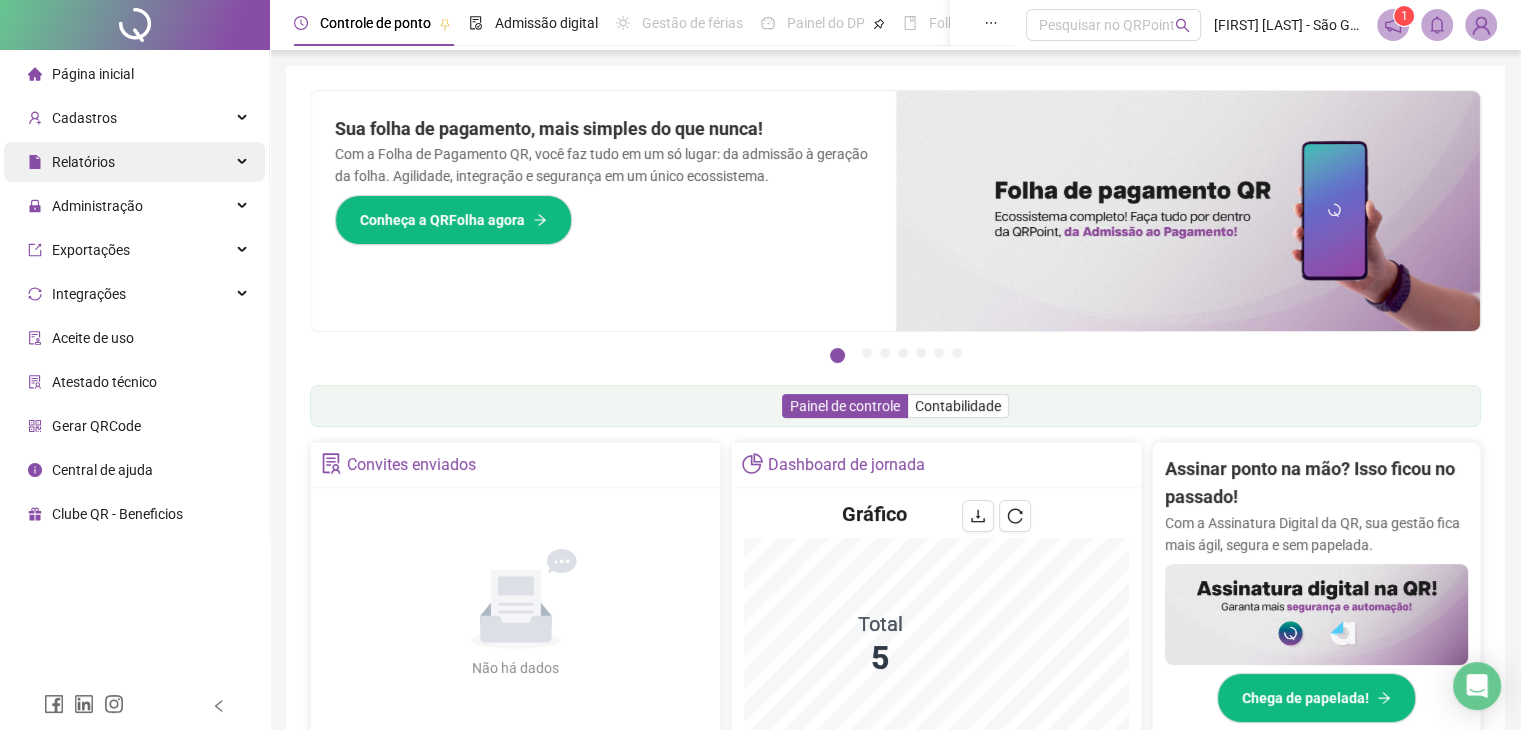 click on "Relatórios" at bounding box center [83, 162] 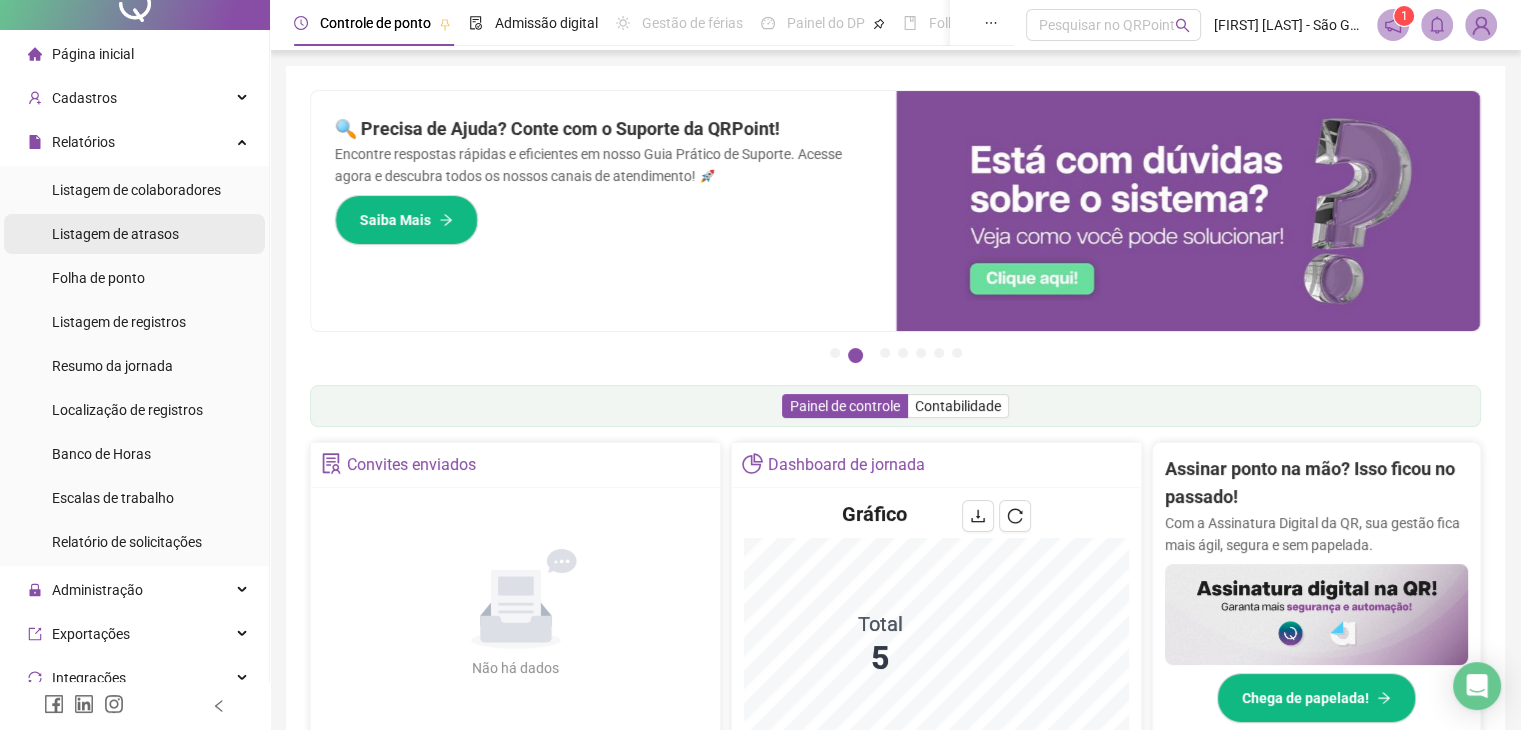 scroll, scrollTop: 0, scrollLeft: 0, axis: both 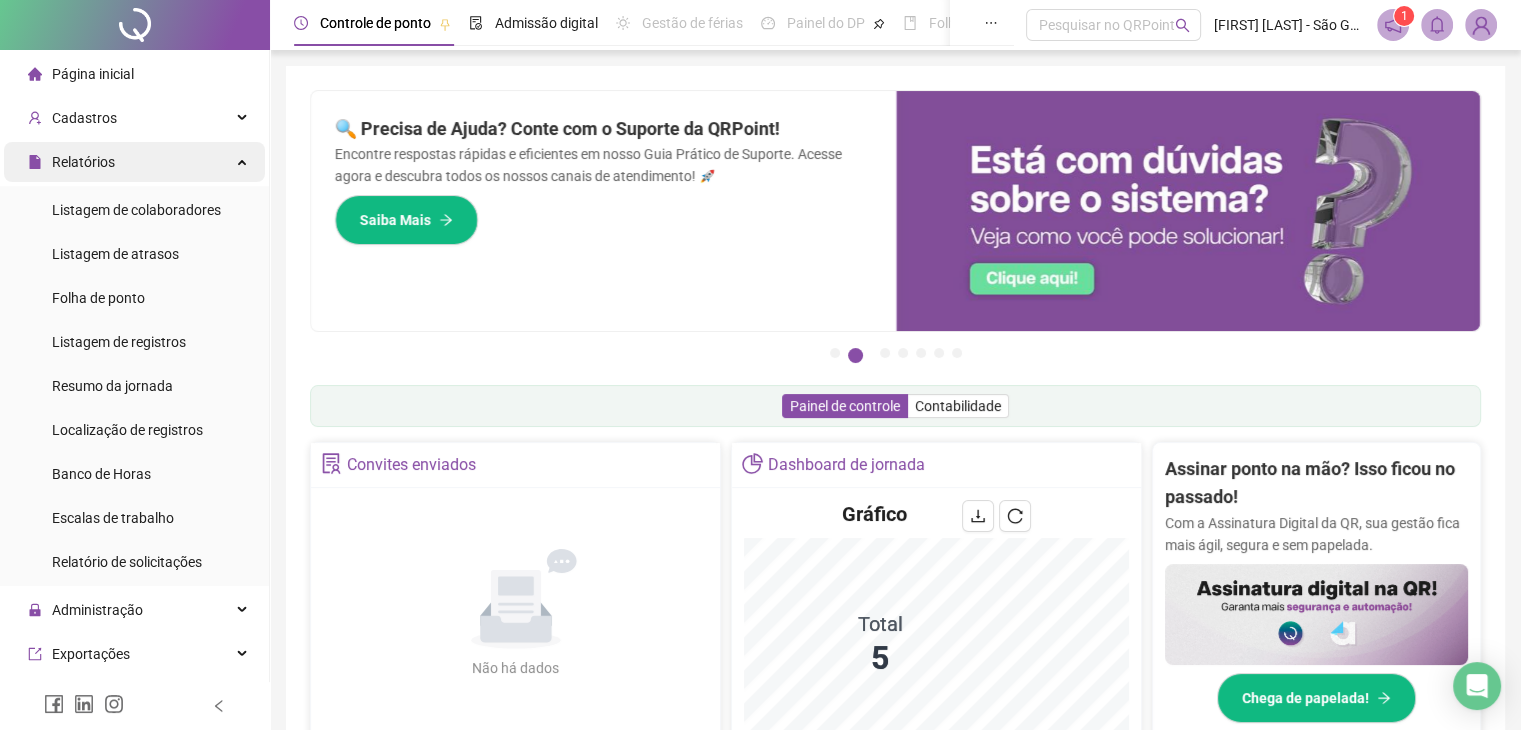 click on "Relatórios" at bounding box center [71, 162] 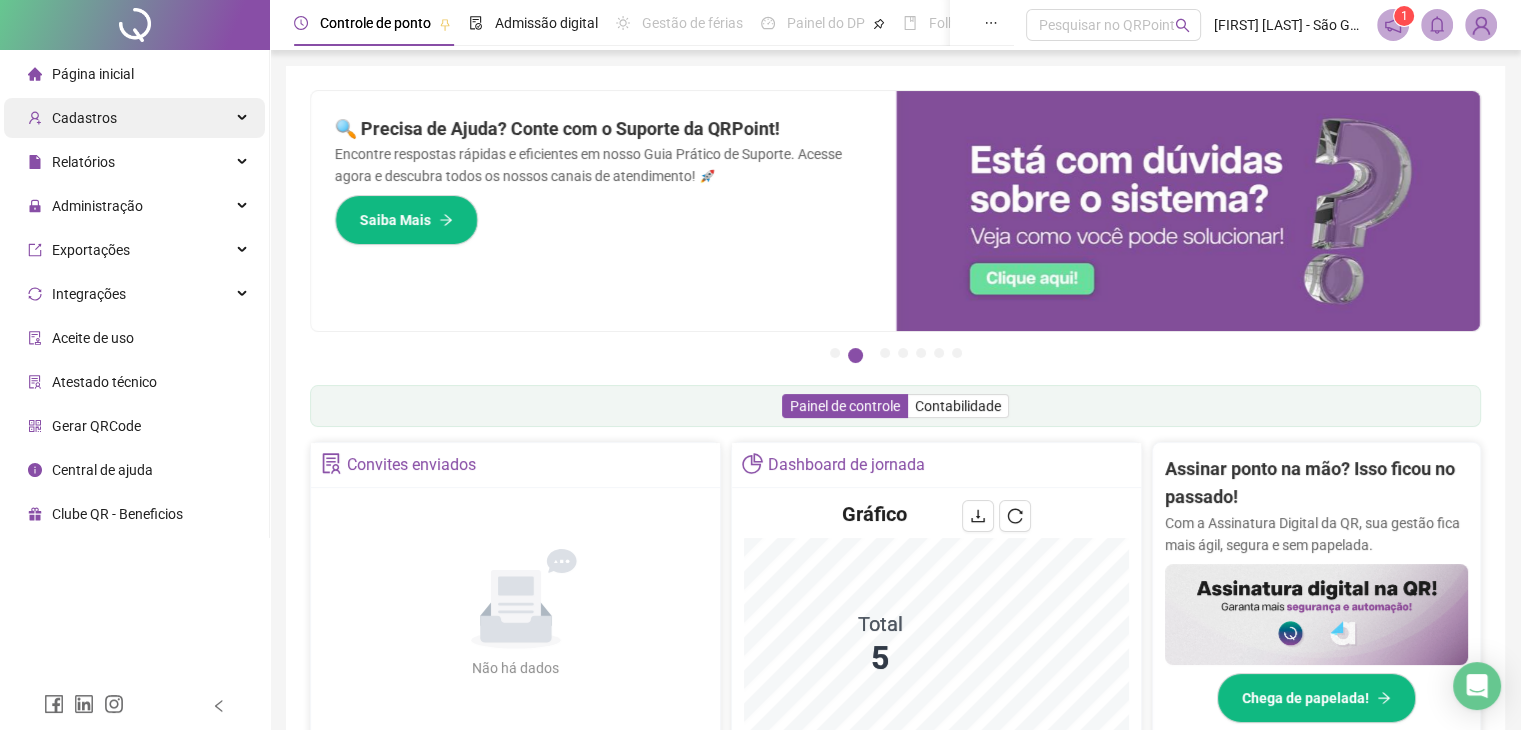 click on "Cadastros" at bounding box center (84, 118) 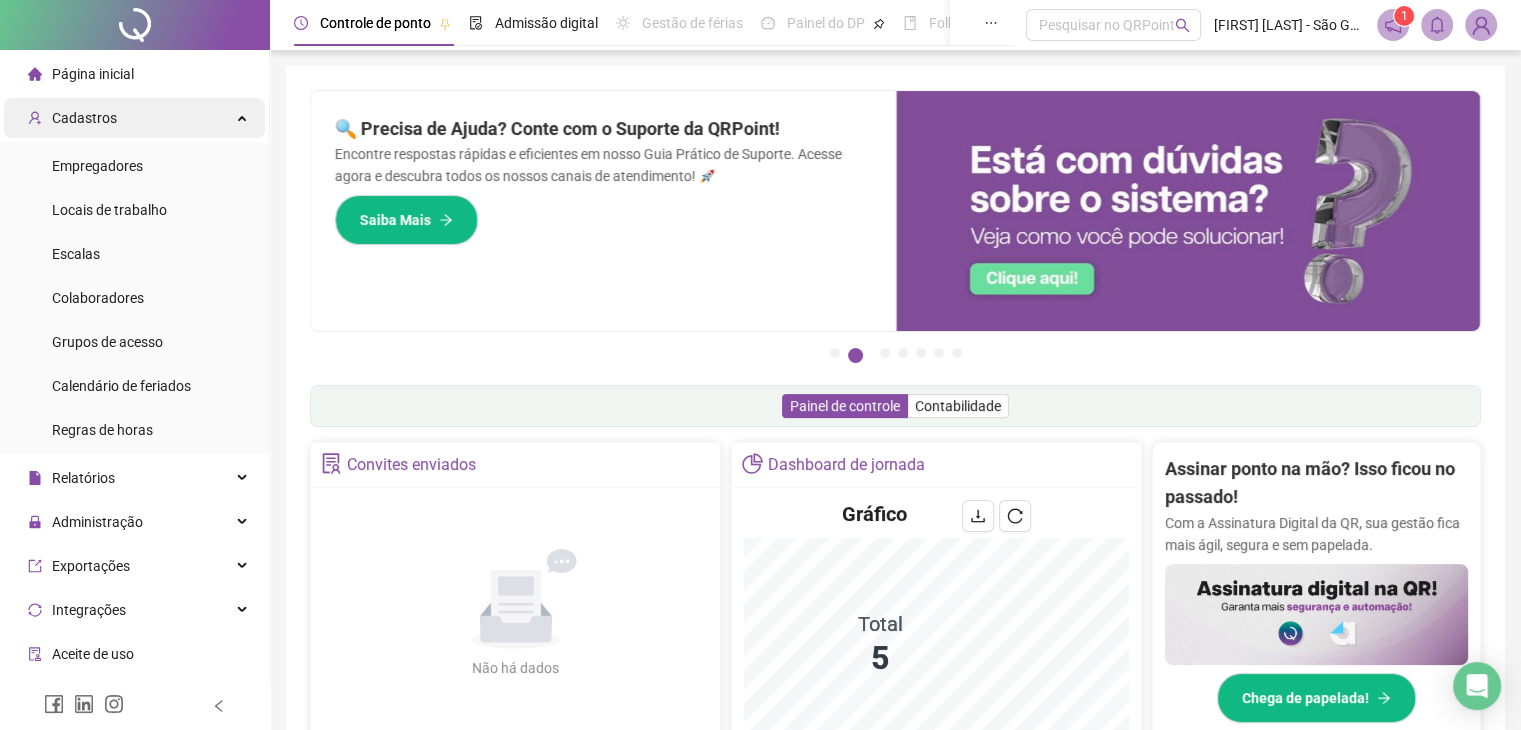 click on "Cadastros" at bounding box center [134, 118] 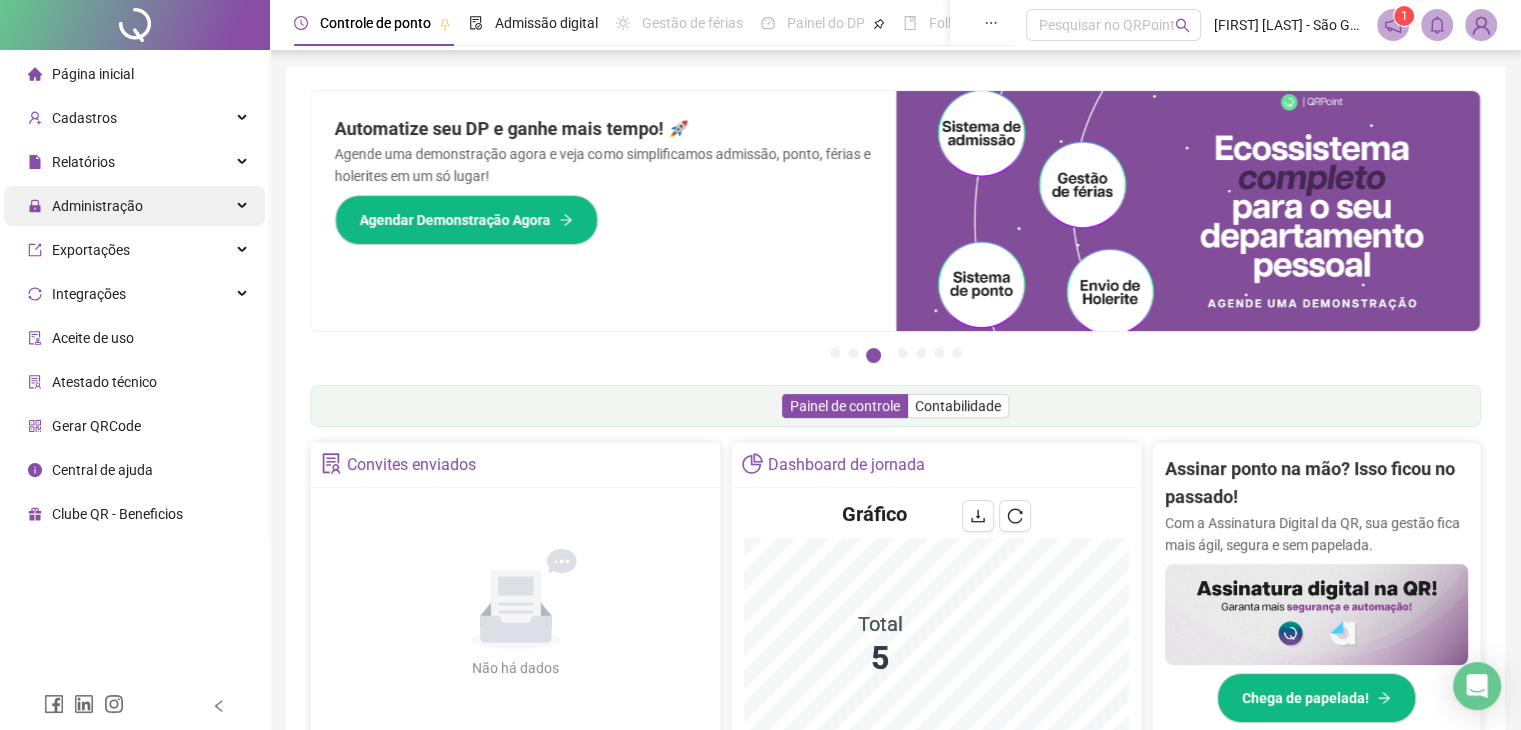 click on "Administração" at bounding box center (97, 206) 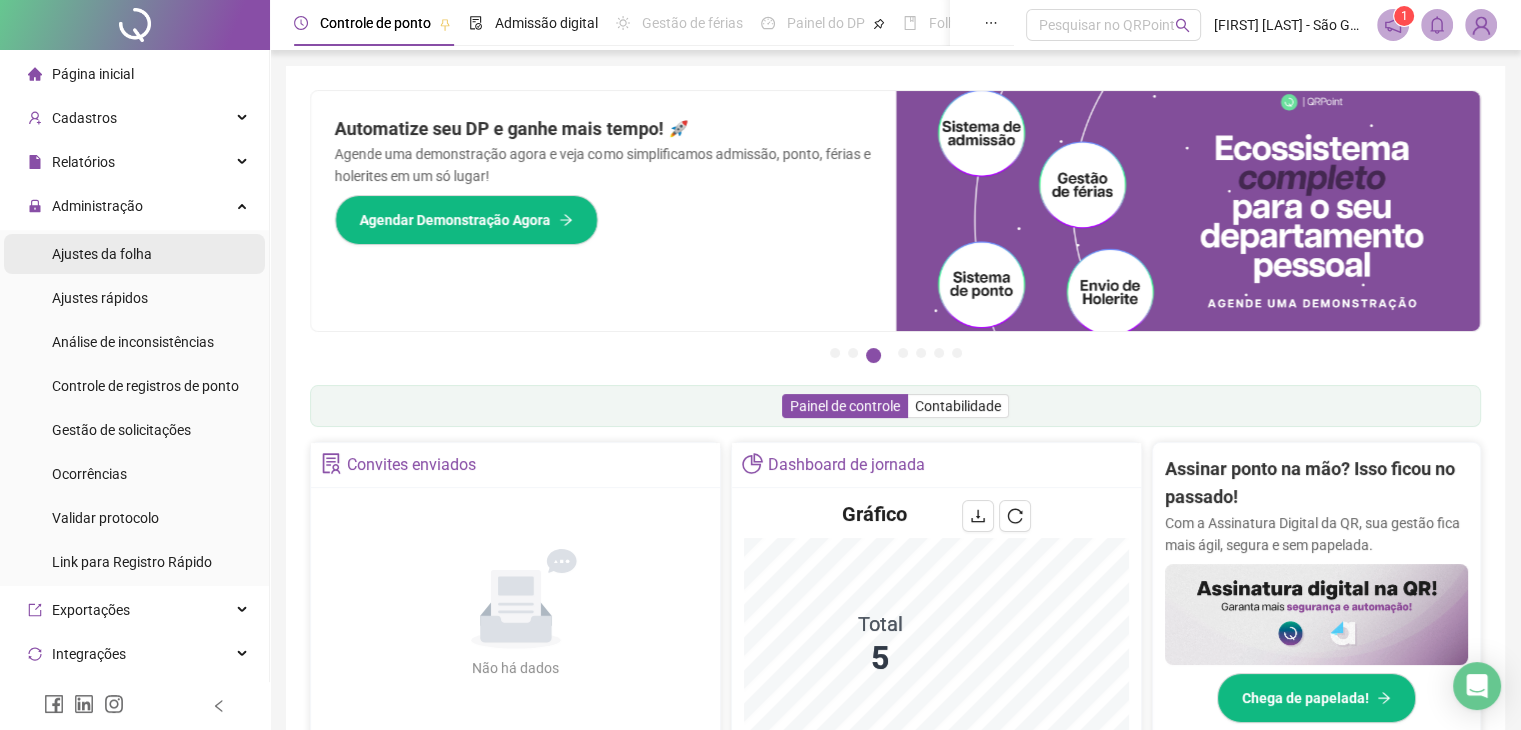 click on "Ajustes da folha" at bounding box center [102, 254] 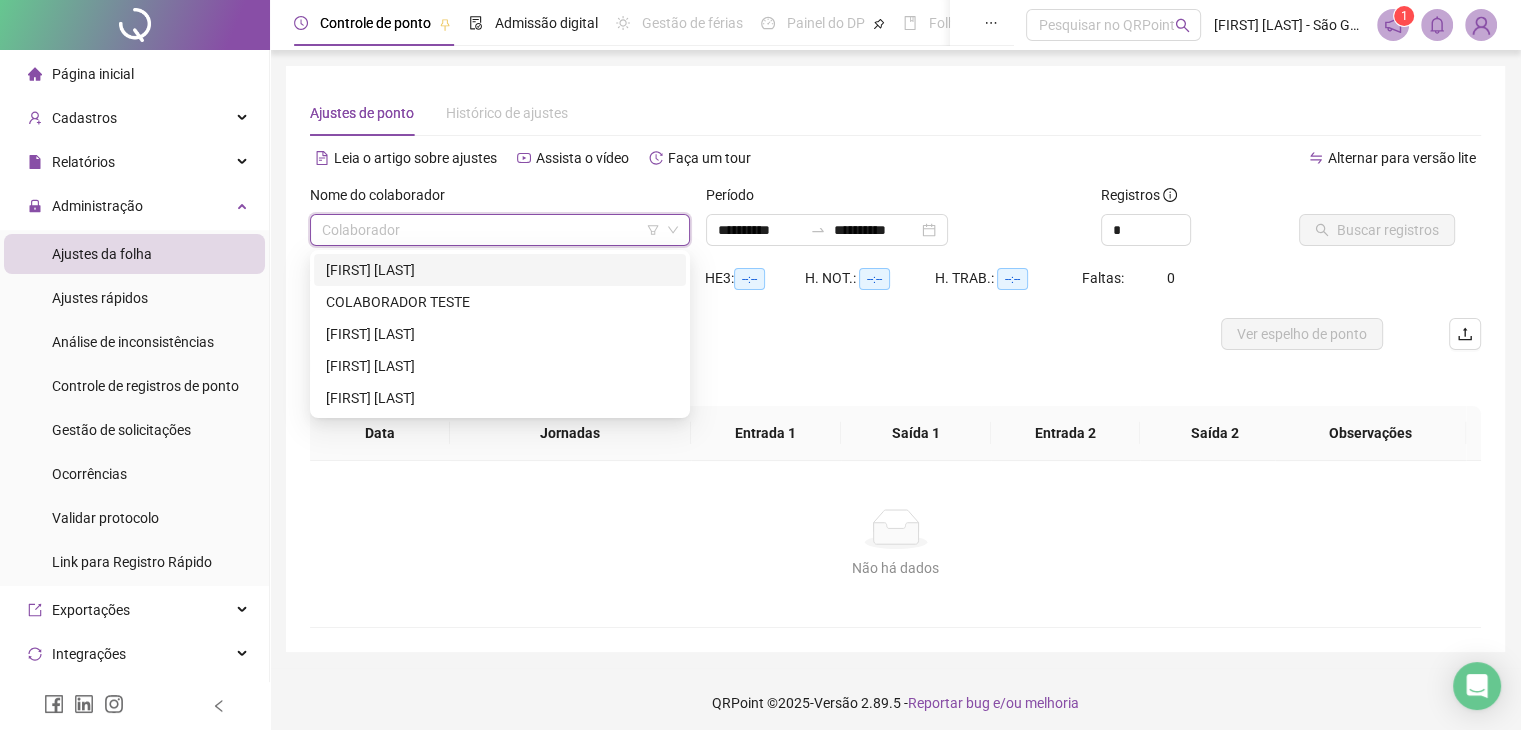 click at bounding box center (491, 230) 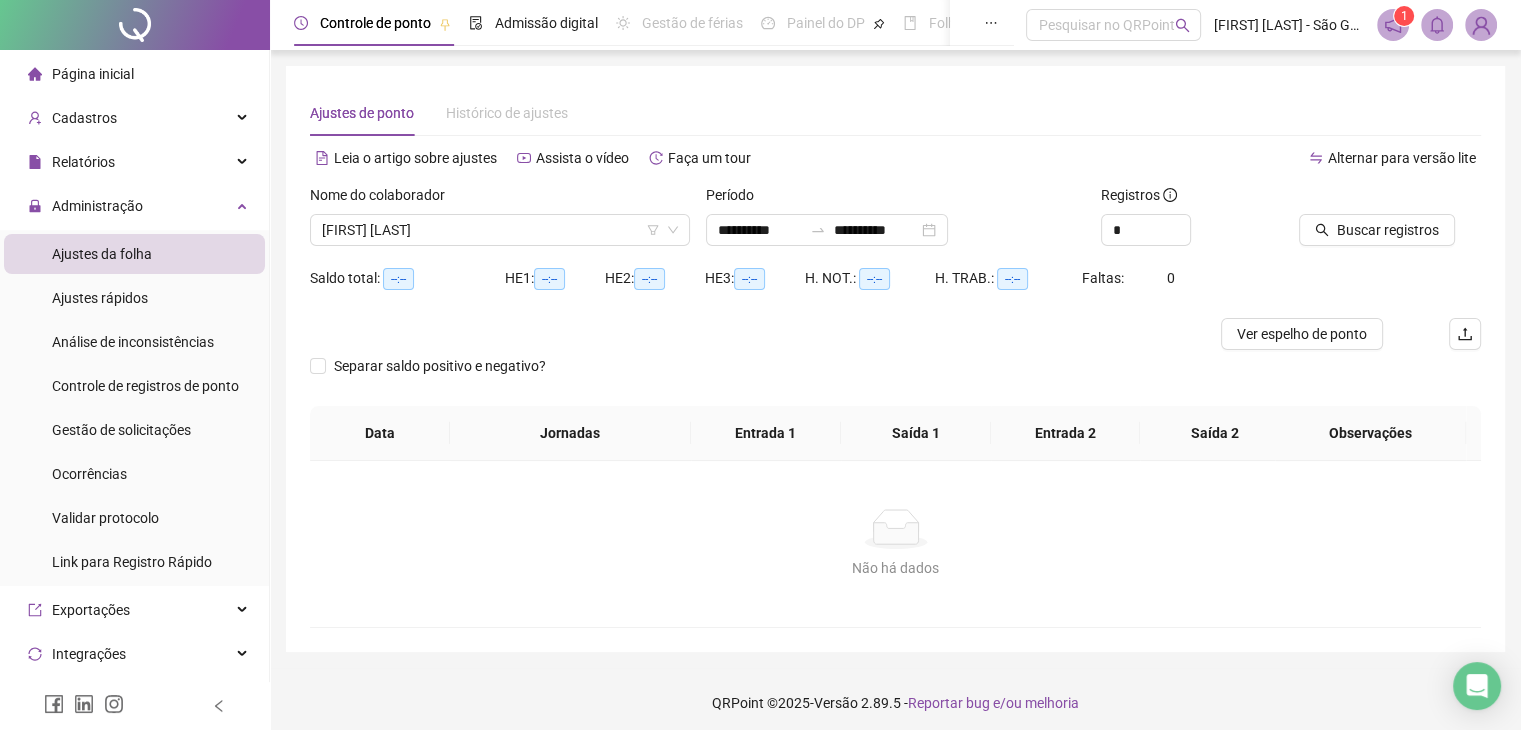 click on "Separar saldo positivo e negativo?" at bounding box center (895, 378) 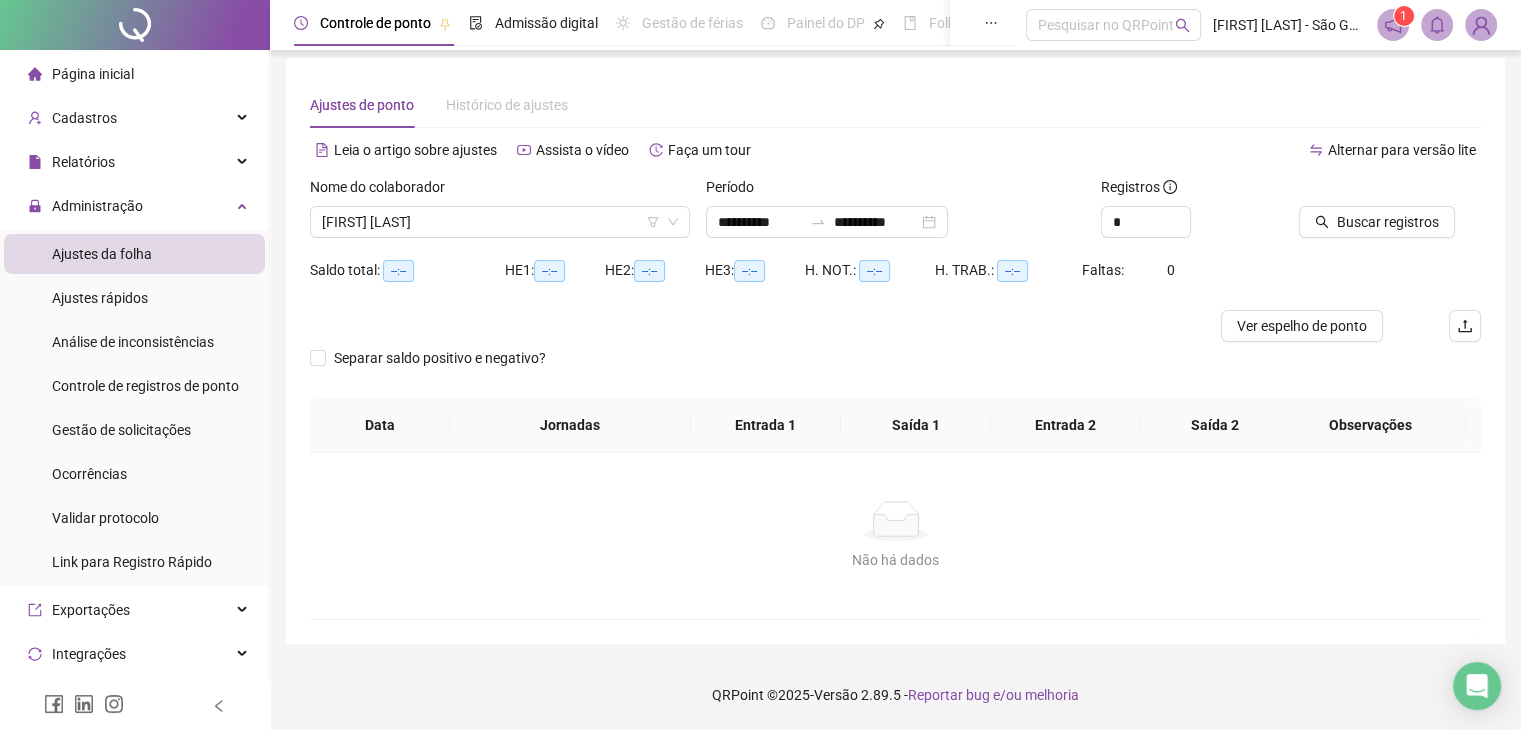 click at bounding box center [749, 326] 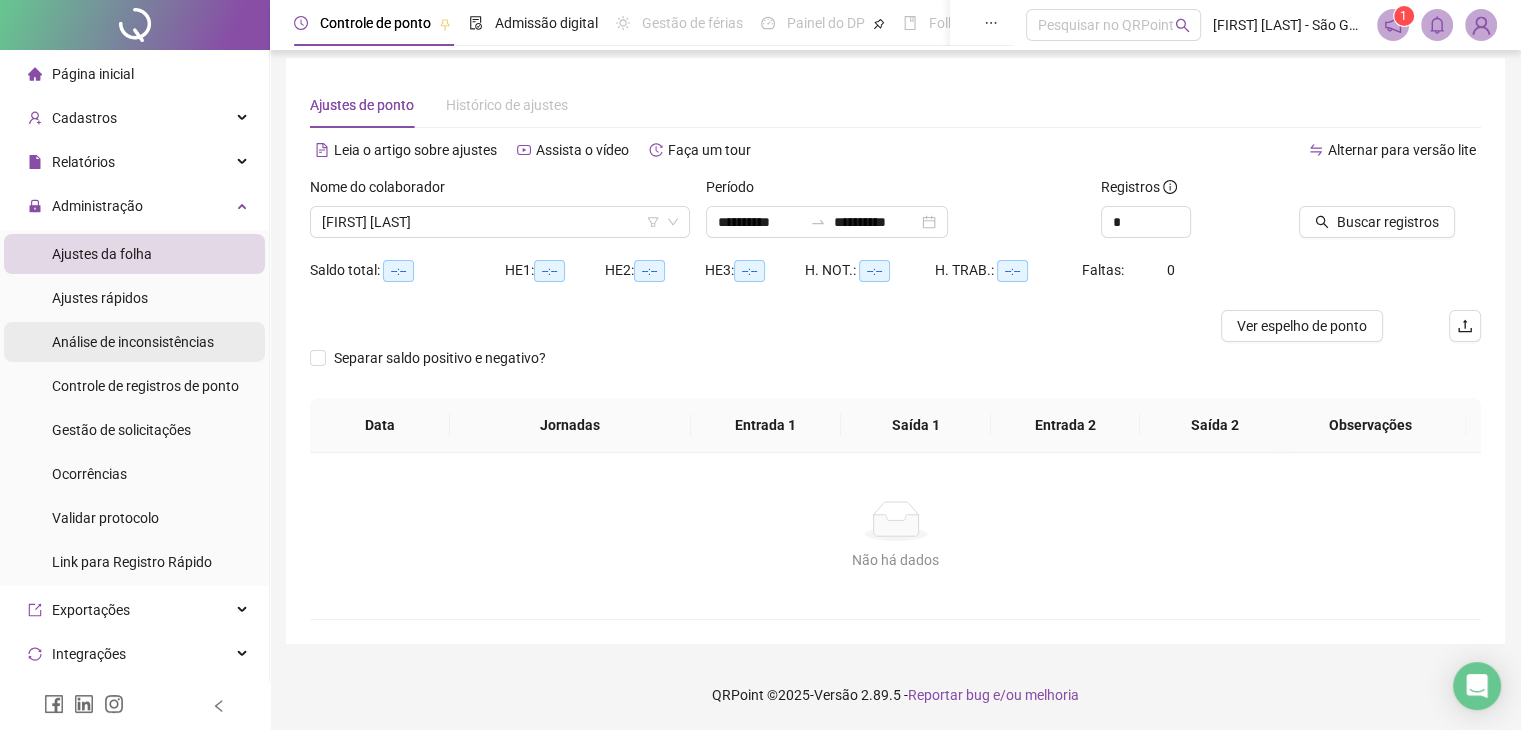 click on "Análise de inconsistências" at bounding box center [133, 342] 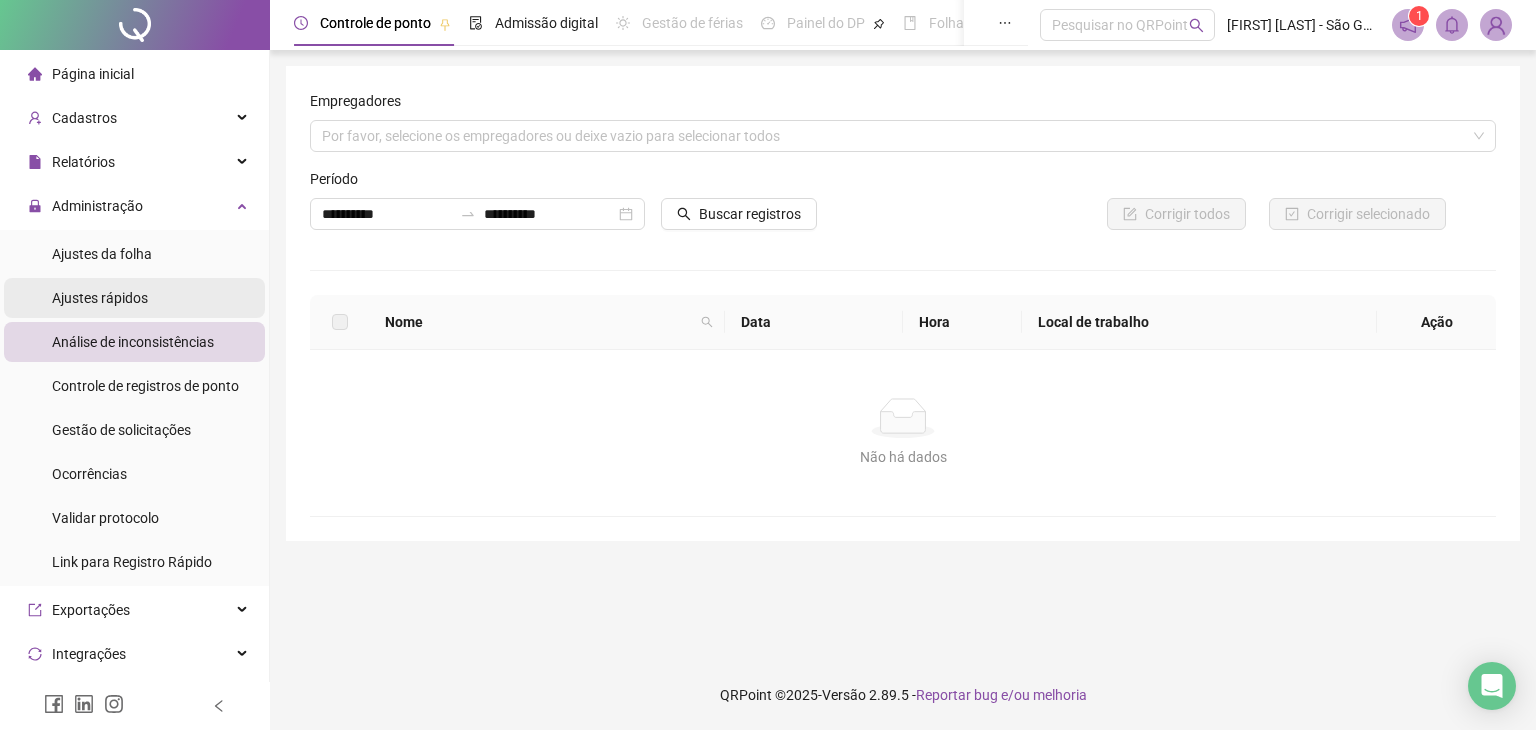 click on "Ajustes rápidos" at bounding box center (100, 298) 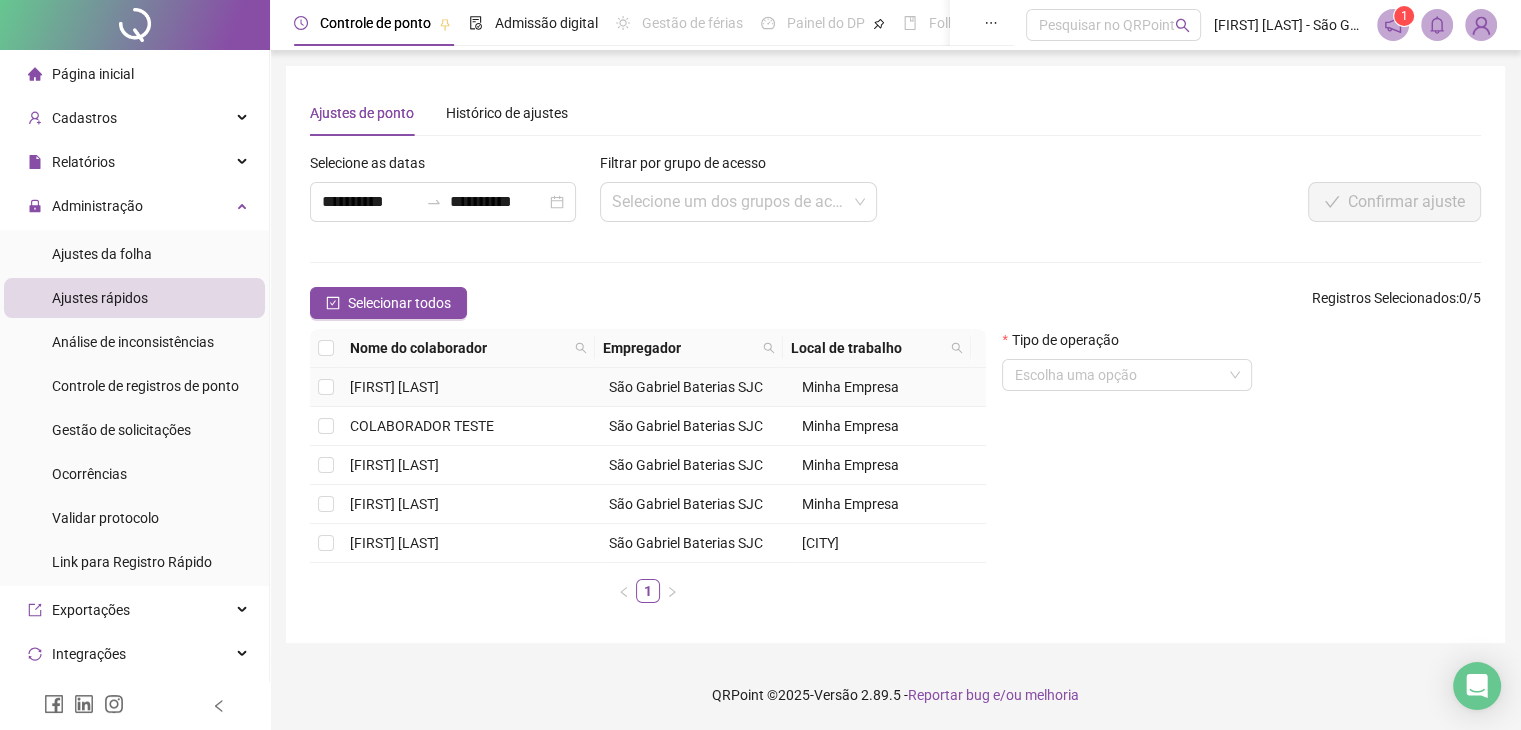 click at bounding box center (326, 387) 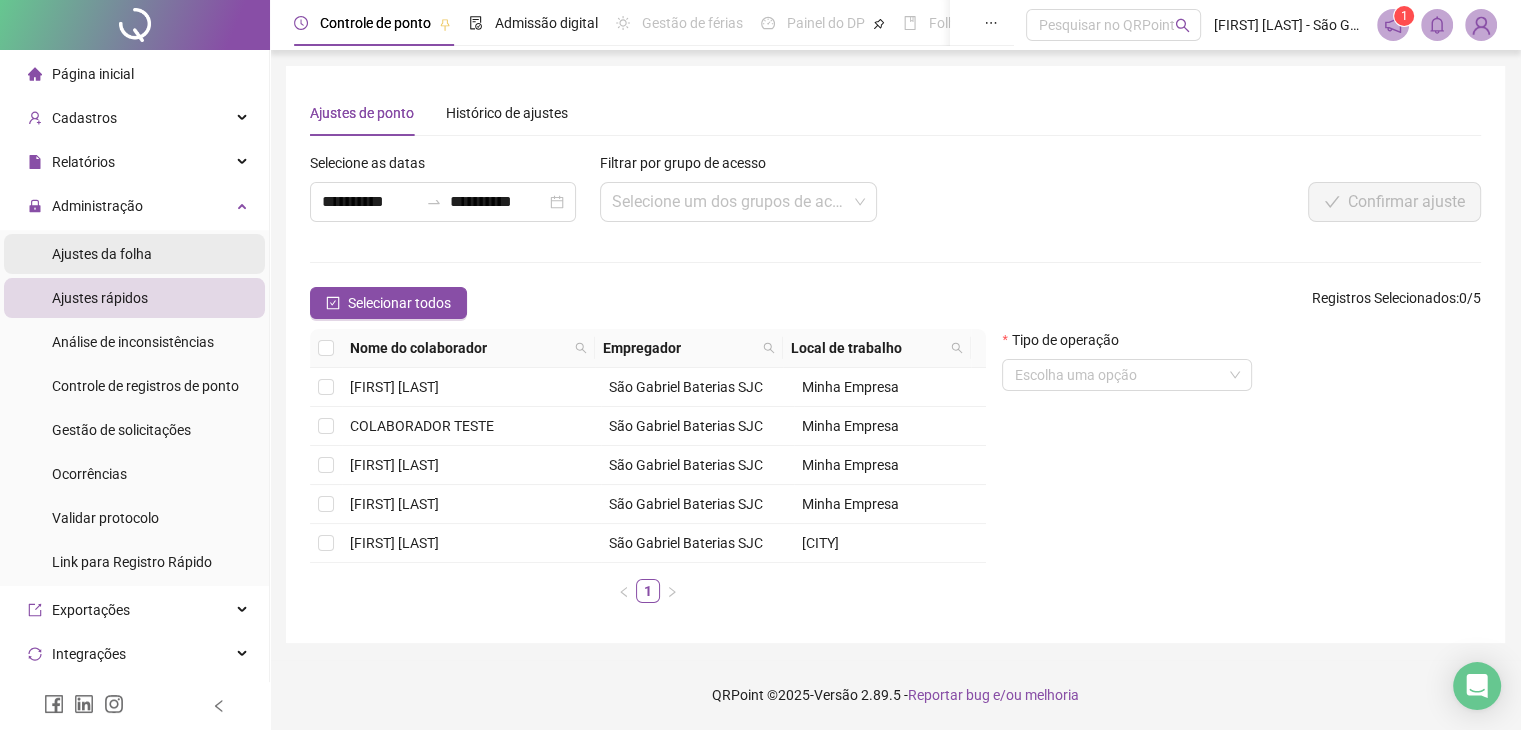 click on "Ajustes da folha" at bounding box center [102, 254] 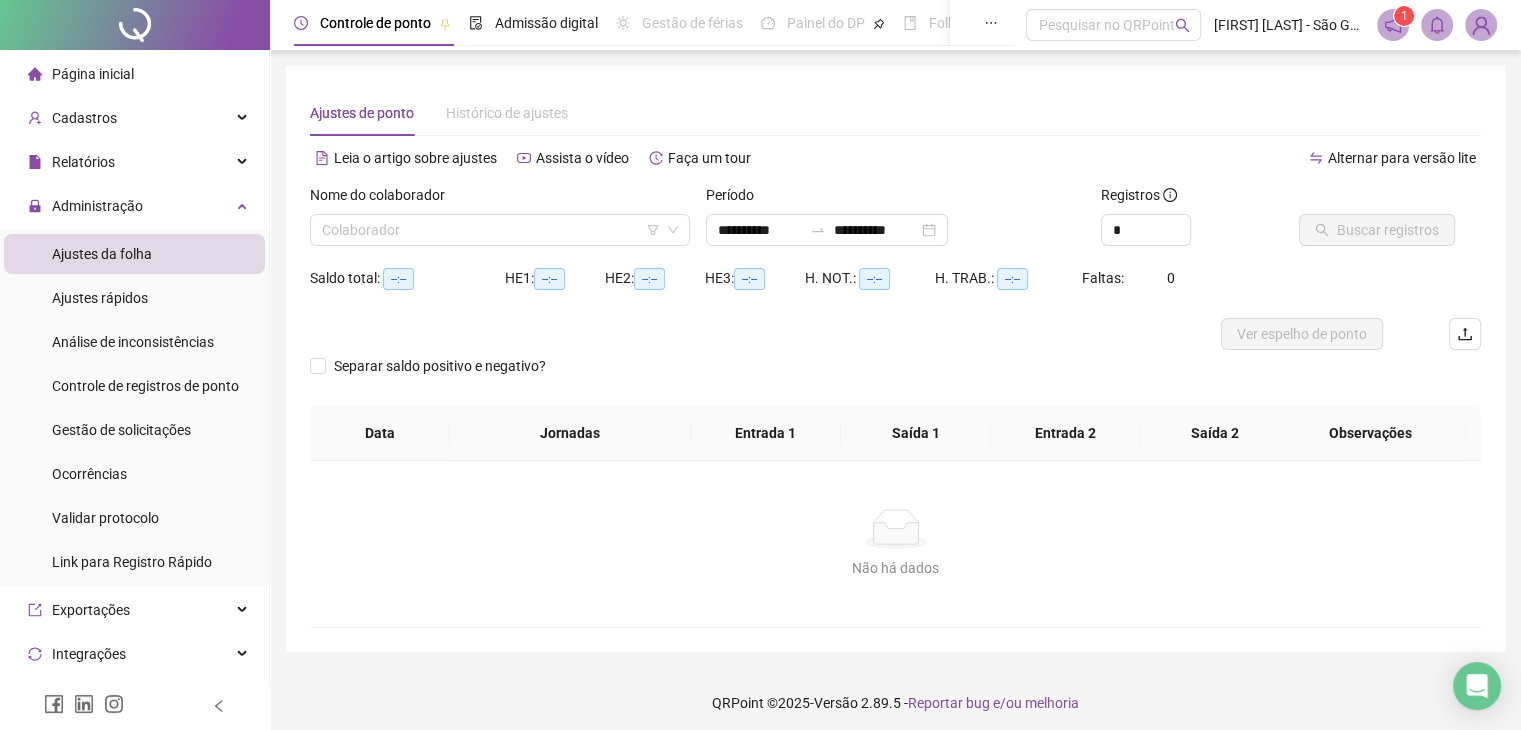 click on "--:--" at bounding box center (398, 279) 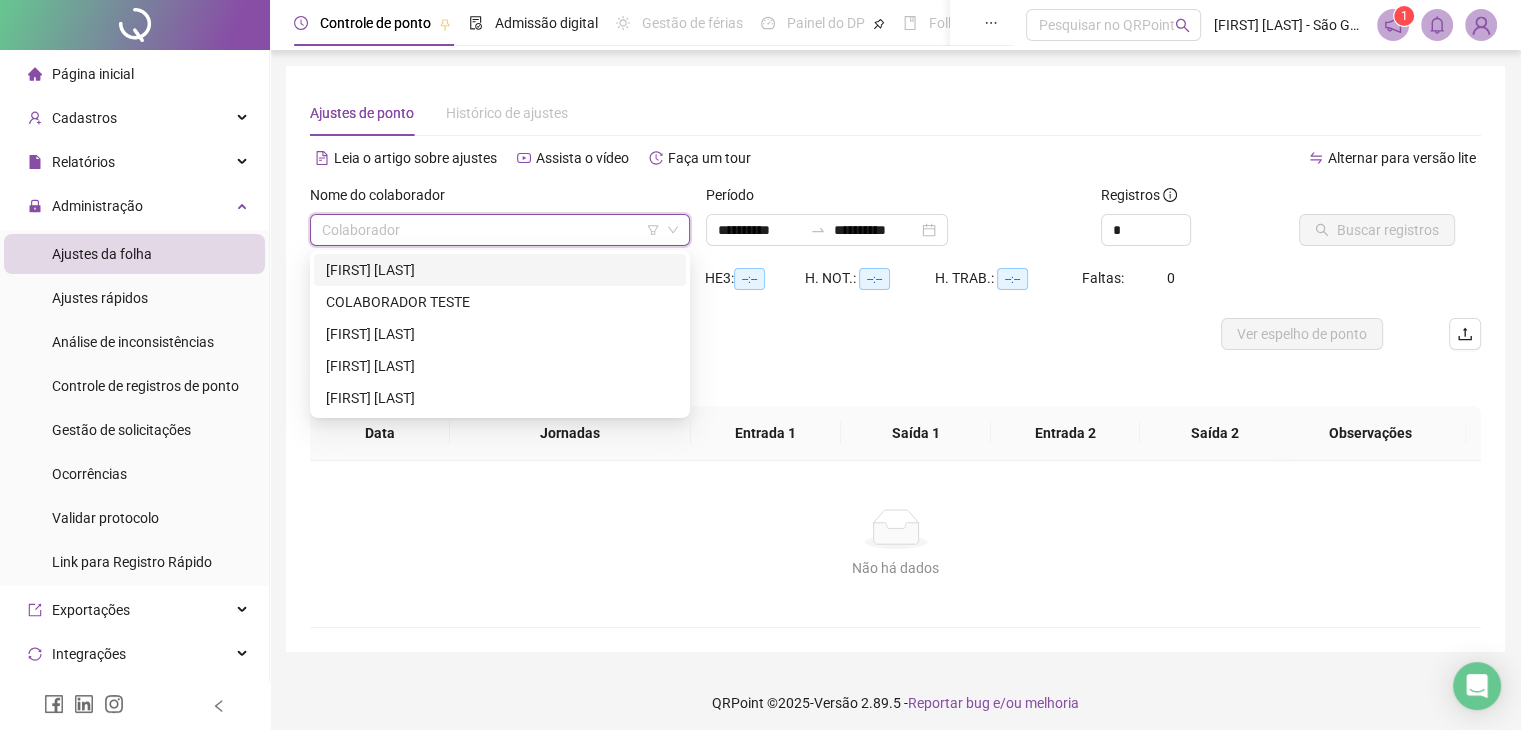 click at bounding box center [491, 230] 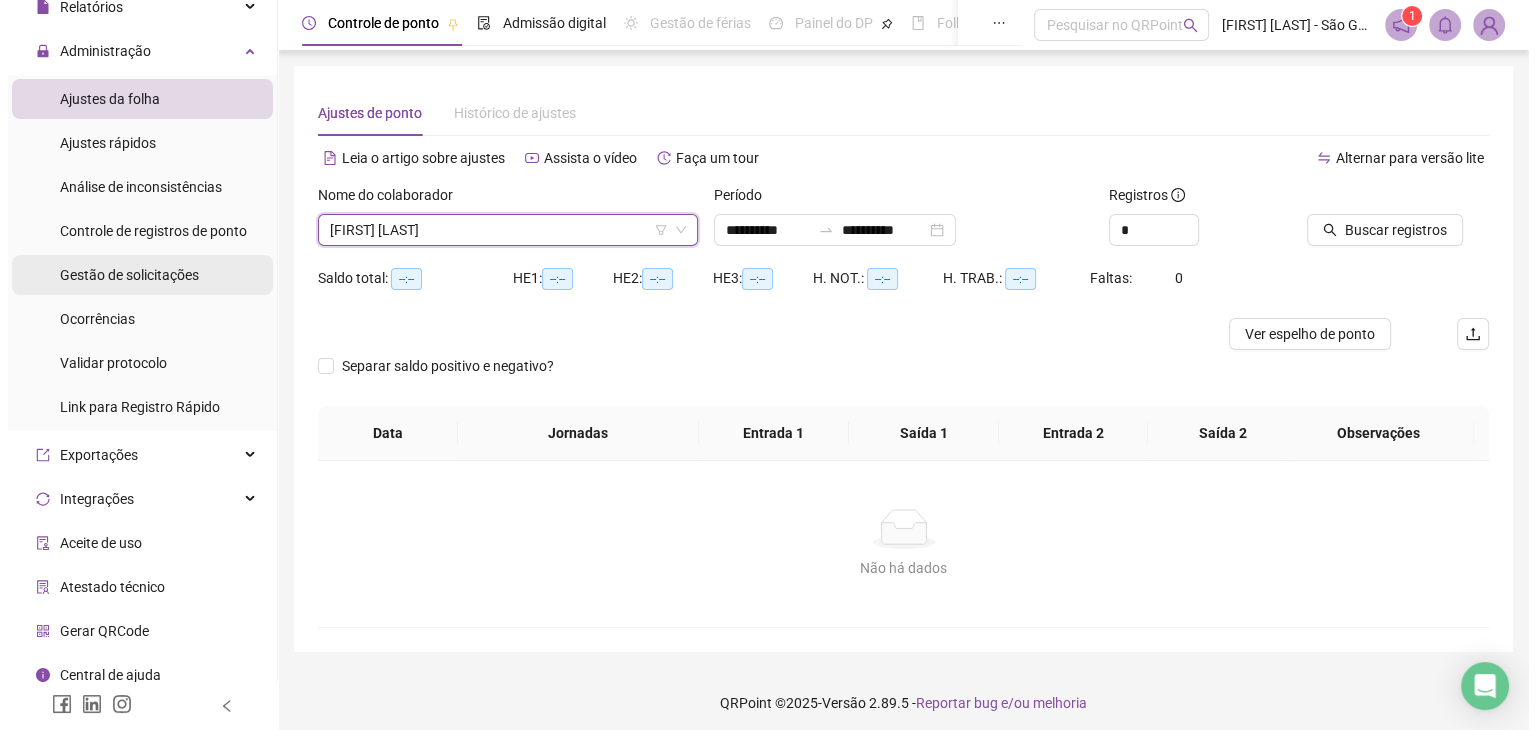 scroll, scrollTop: 168, scrollLeft: 0, axis: vertical 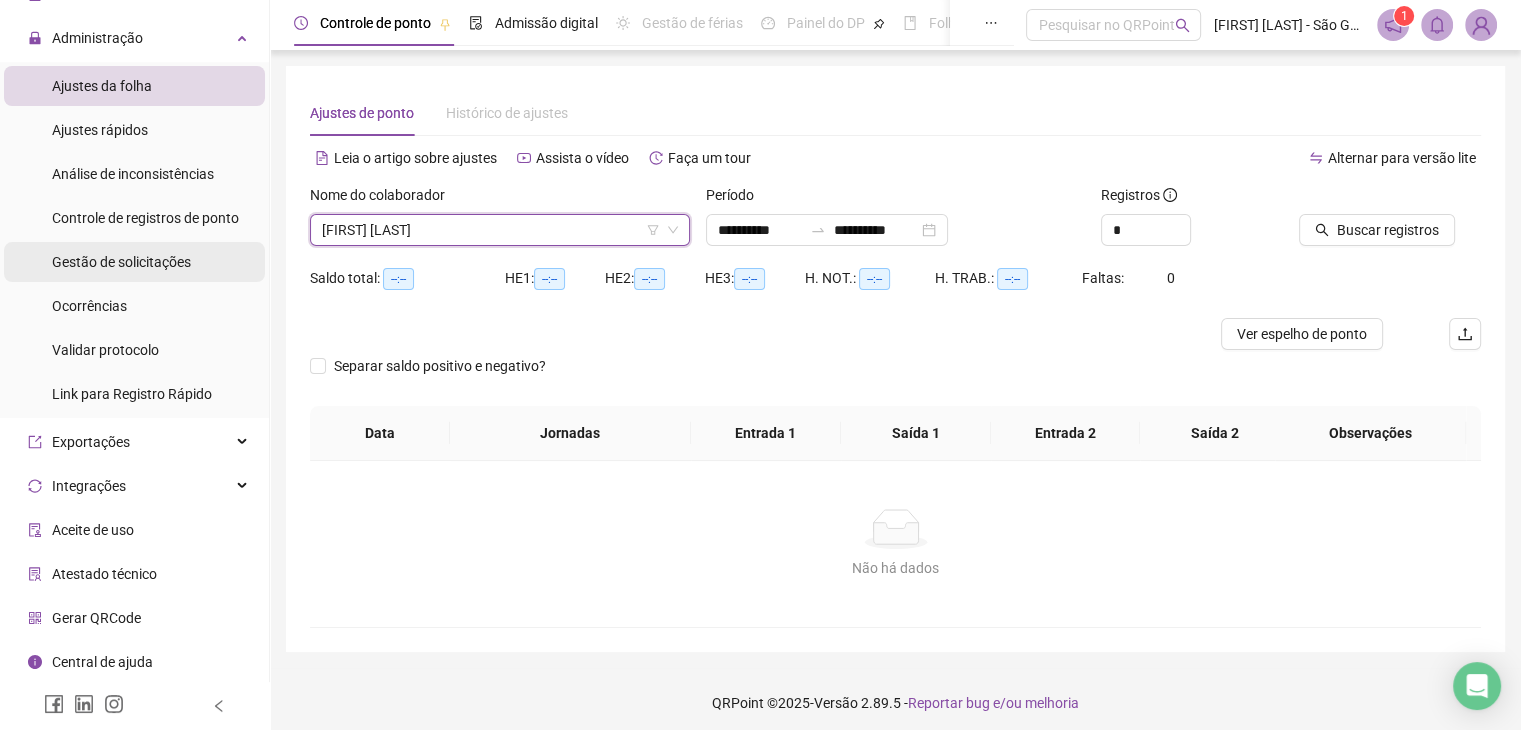 click on "Gestão de solicitações" at bounding box center [121, 262] 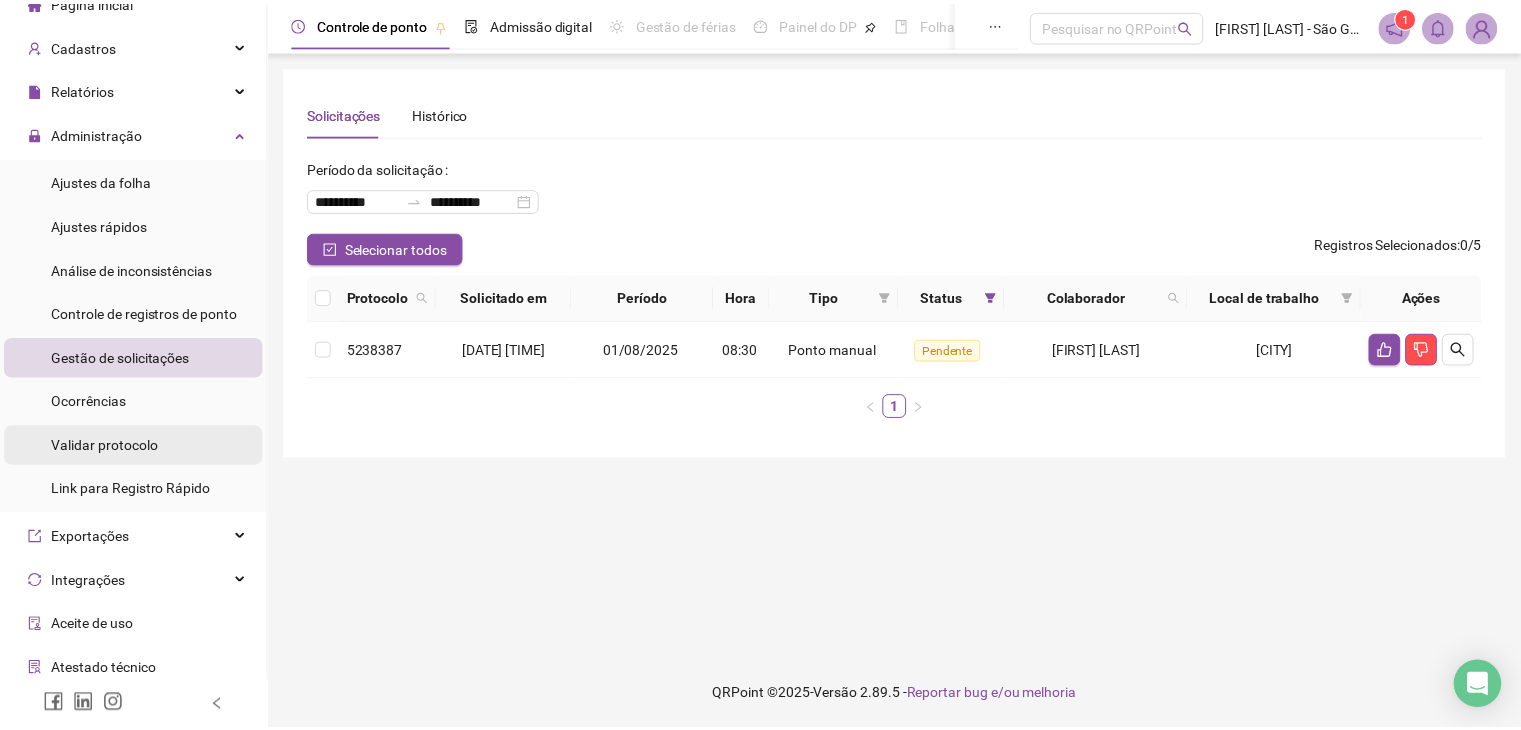 scroll, scrollTop: 68, scrollLeft: 0, axis: vertical 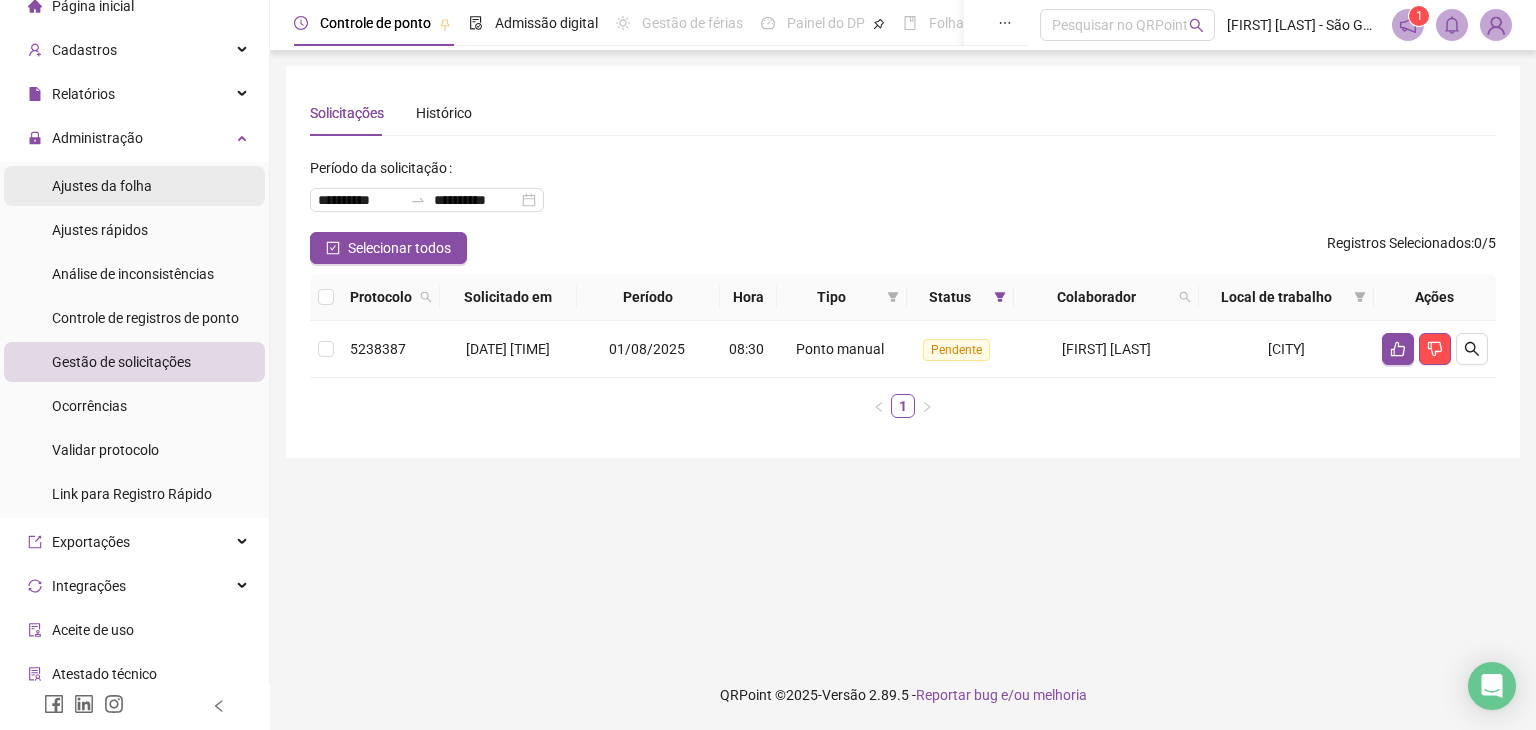 click on "Ajustes da folha" at bounding box center [102, 186] 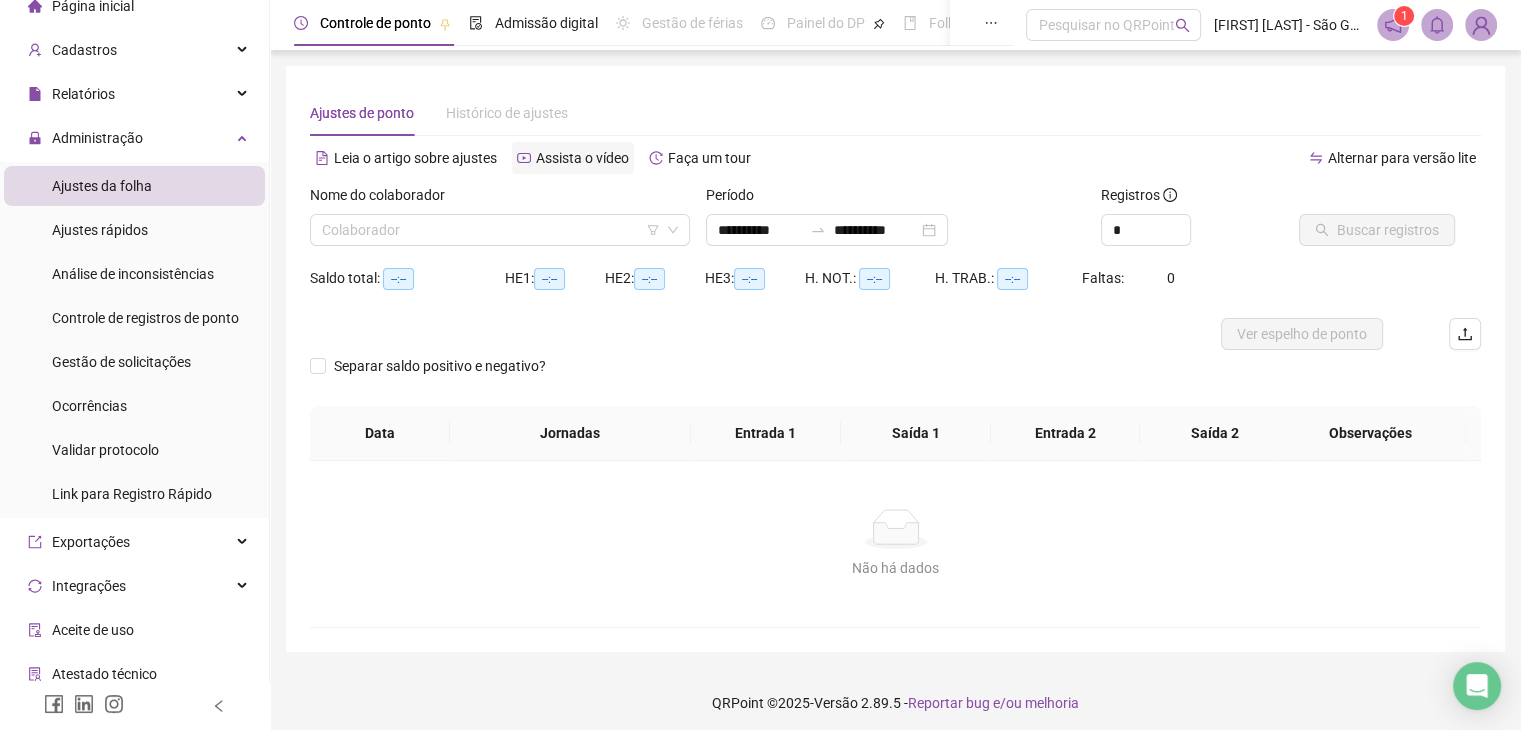 click on "Assista o vídeo" at bounding box center (573, 158) 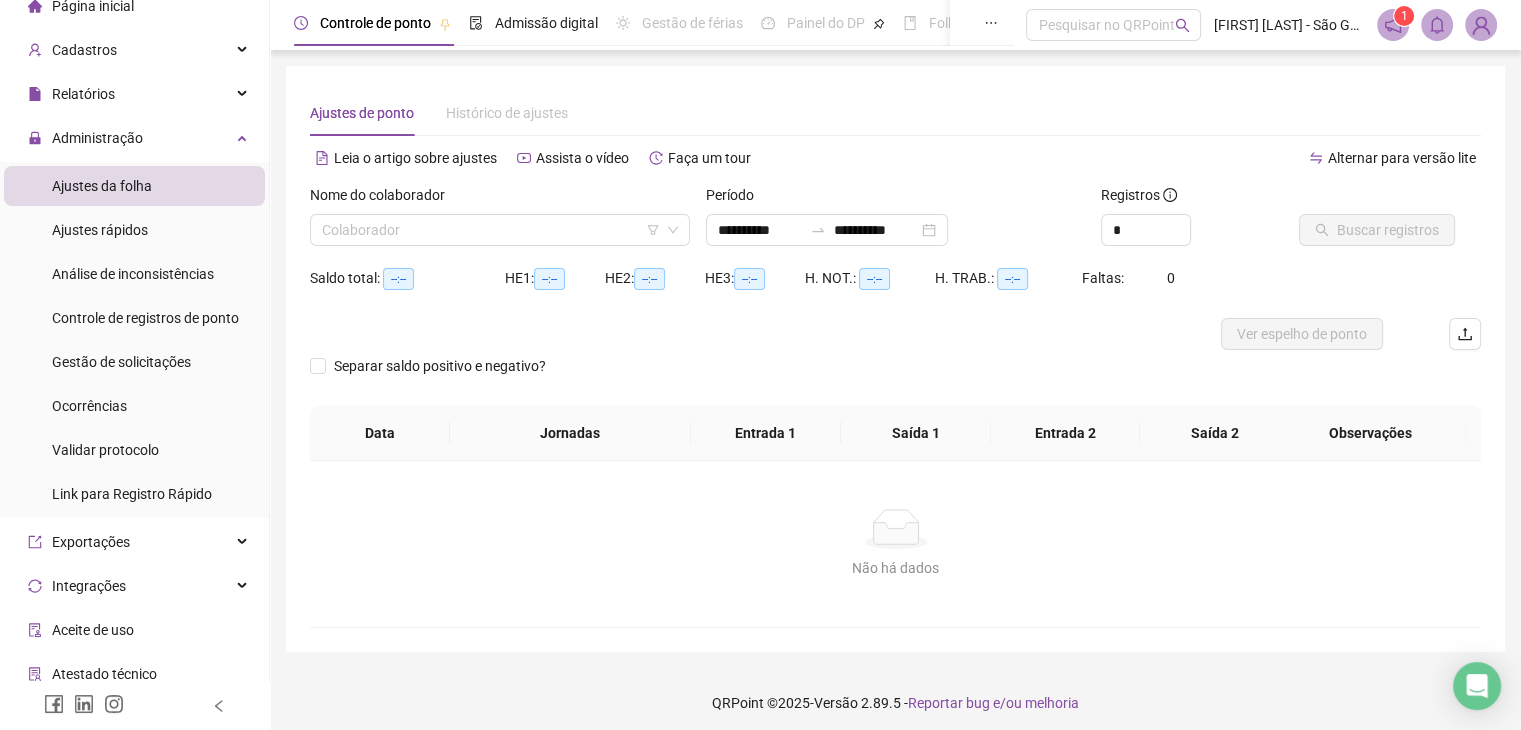 click on "Alternar para versão lite" at bounding box center (1189, 158) 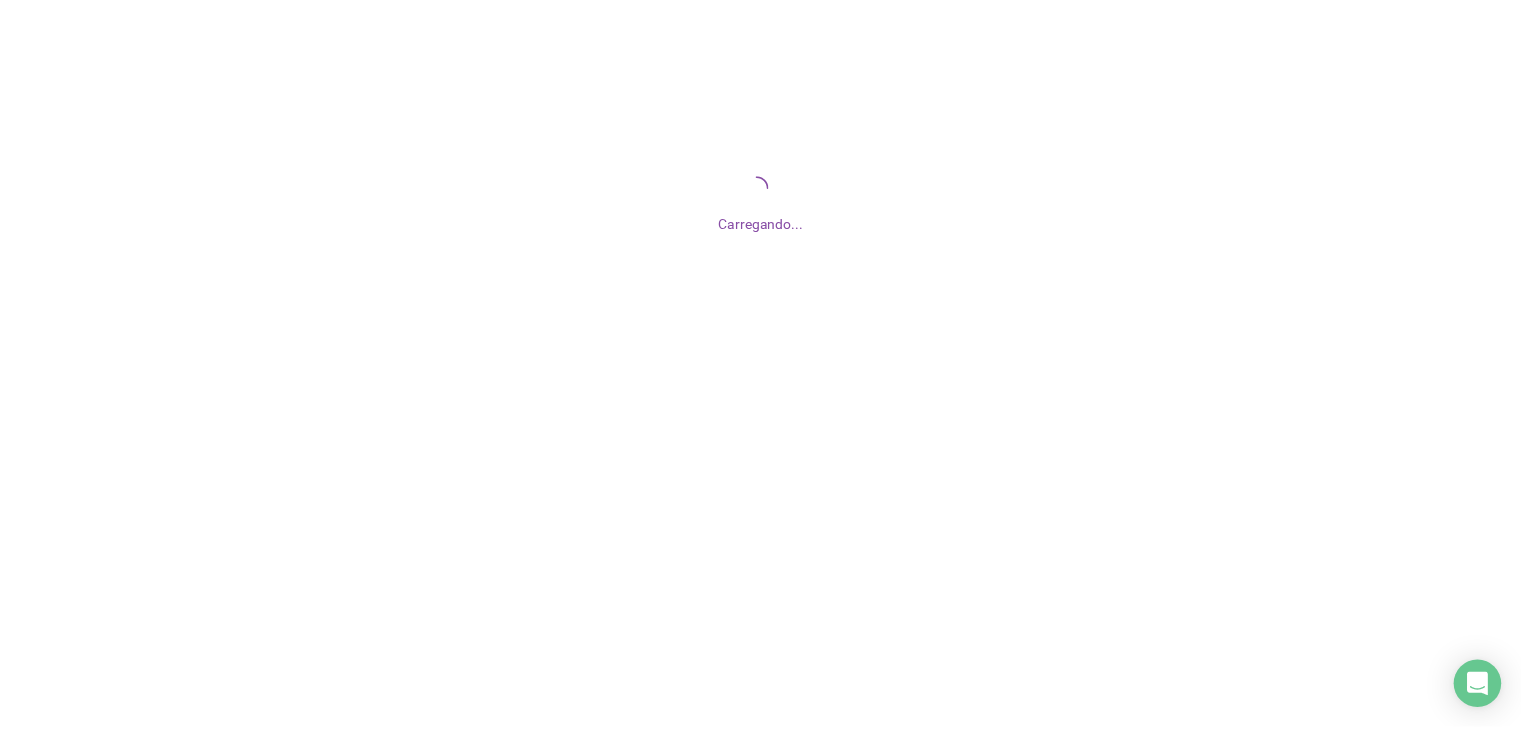 scroll, scrollTop: 0, scrollLeft: 0, axis: both 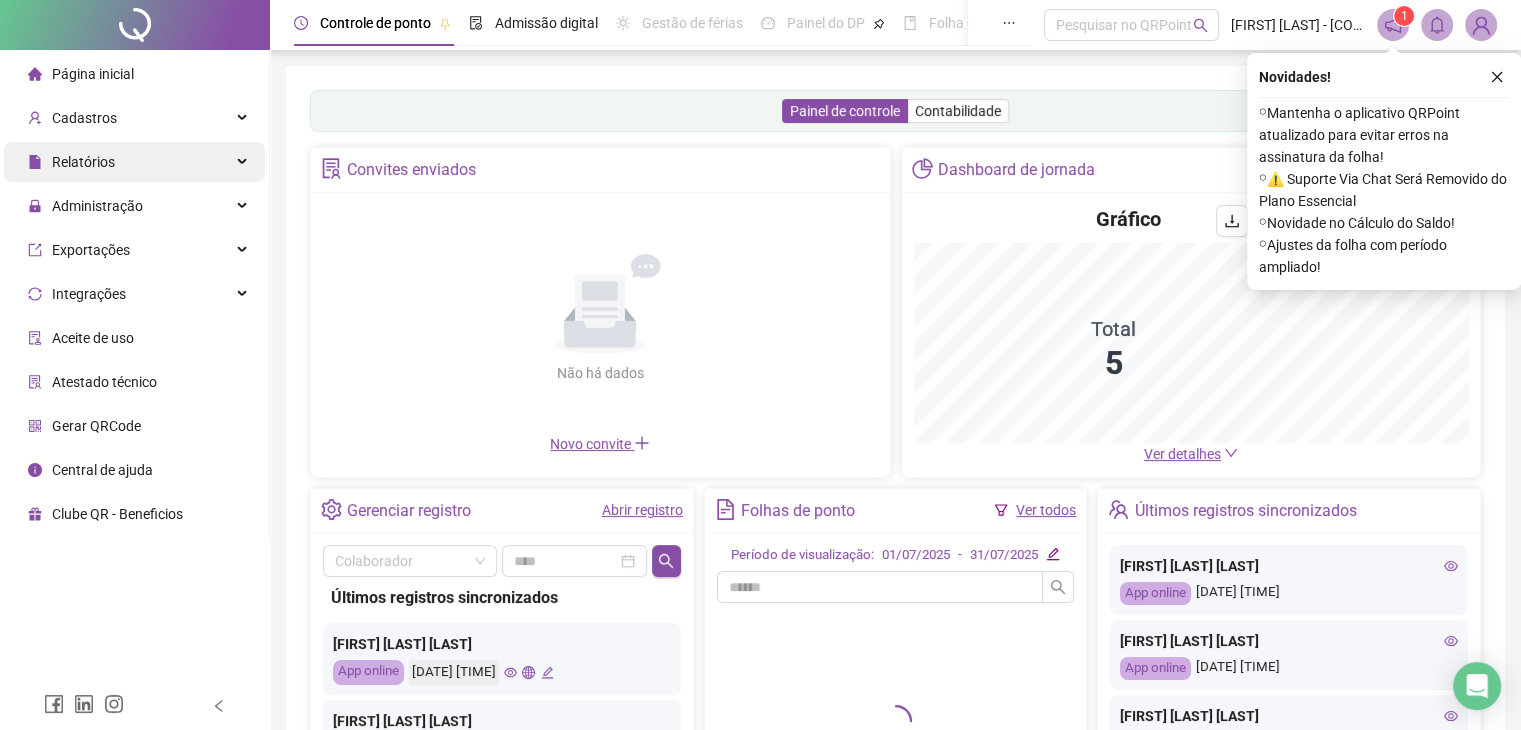 click on "Relatórios" at bounding box center (134, 162) 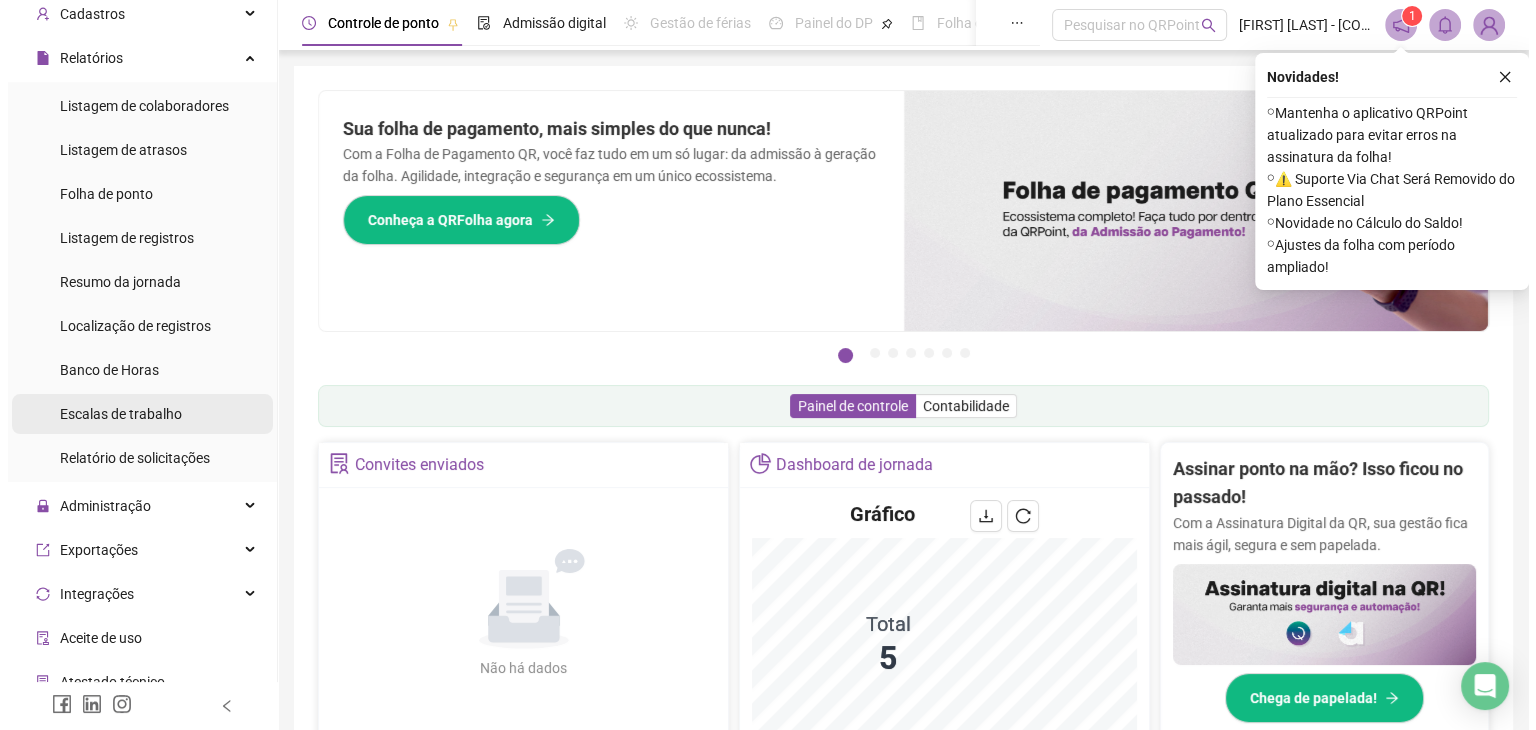 scroll, scrollTop: 100, scrollLeft: 0, axis: vertical 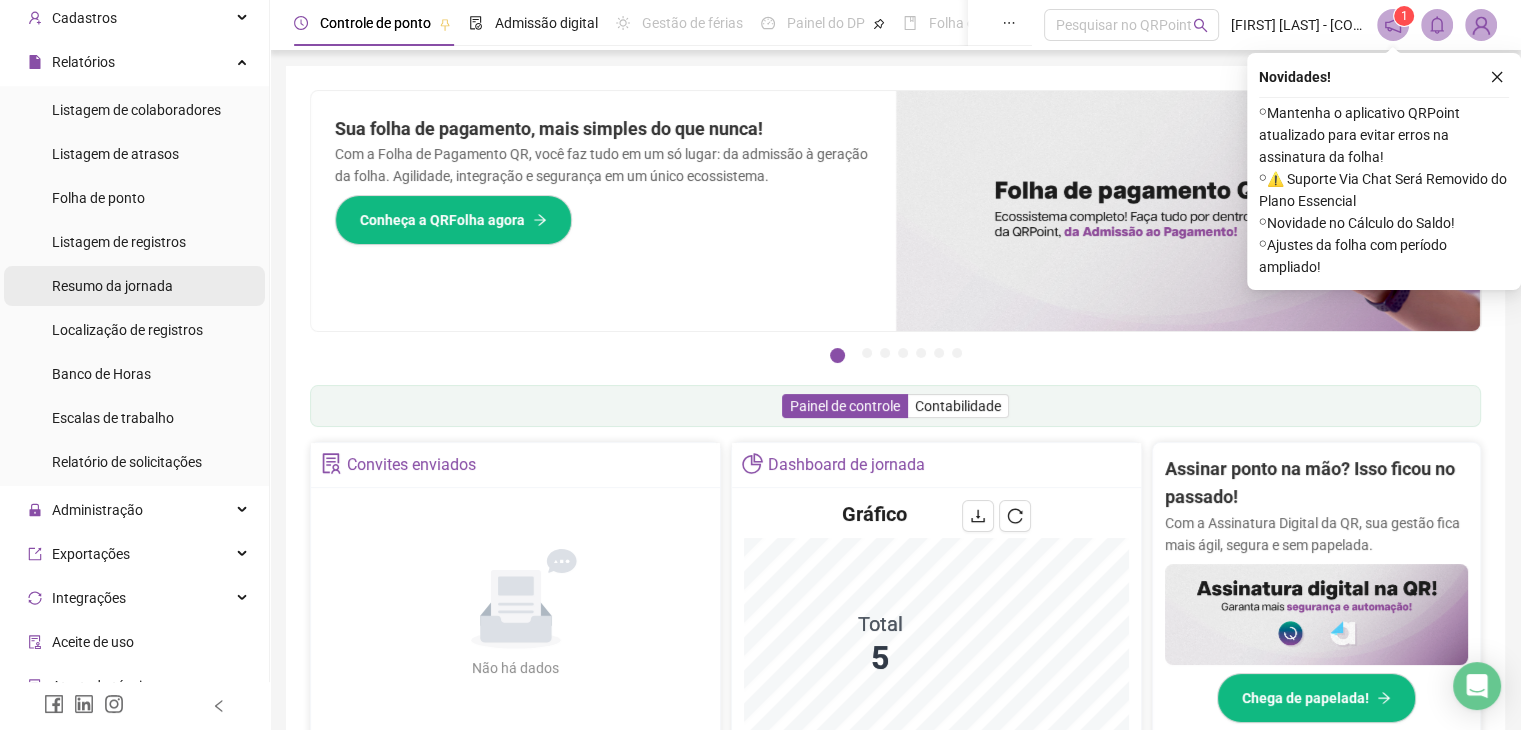 click on "Resumo da jornada" at bounding box center [112, 286] 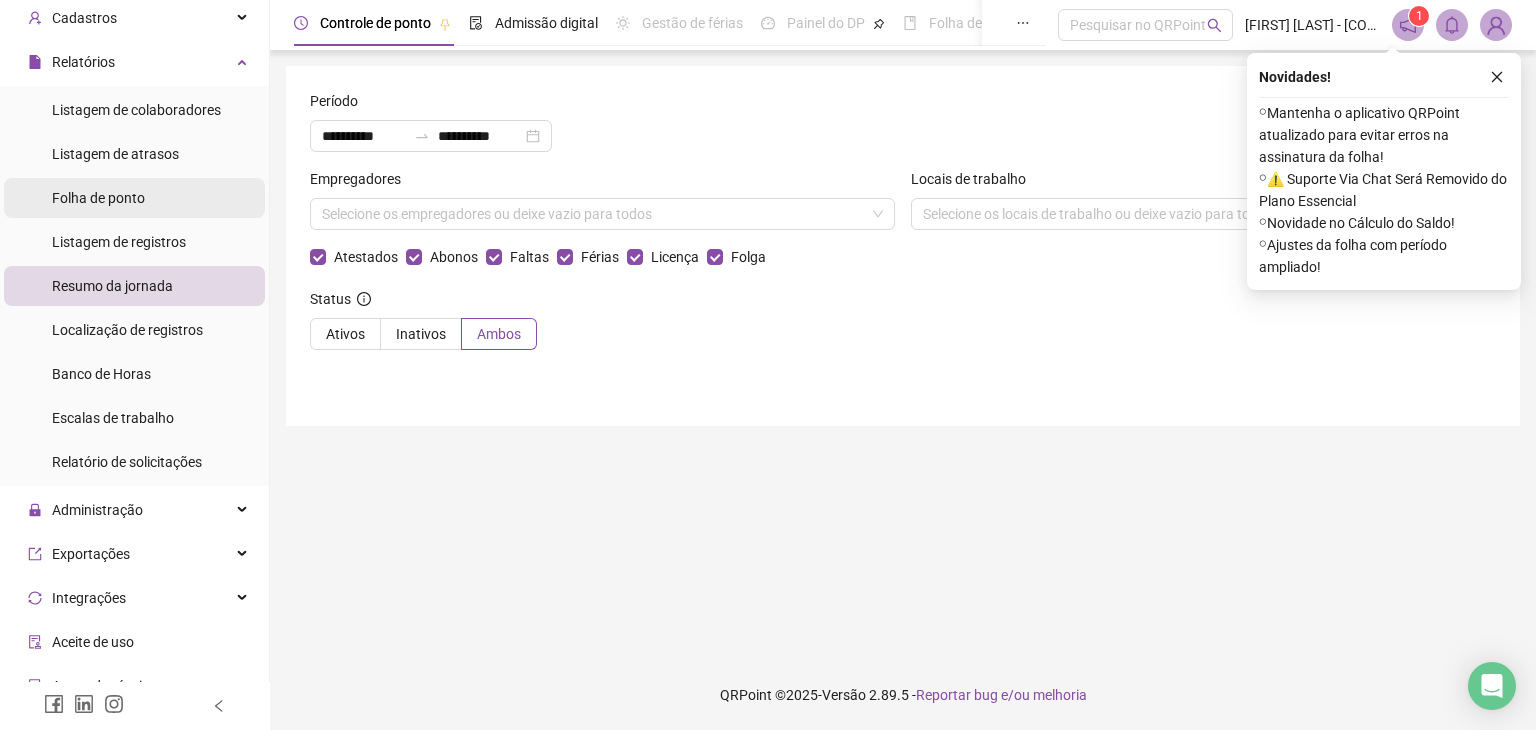 click on "Folha de ponto" at bounding box center (98, 198) 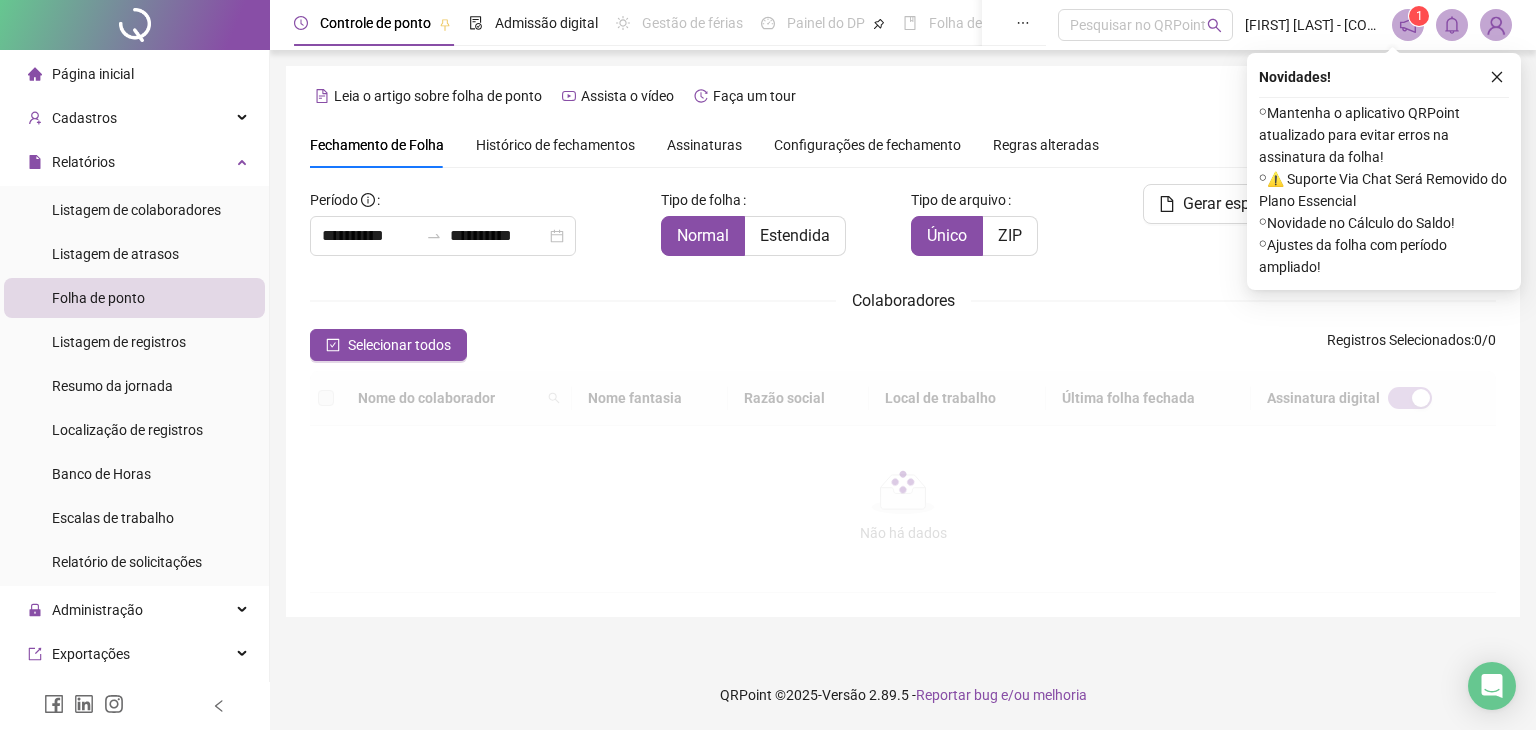 scroll, scrollTop: 0, scrollLeft: 0, axis: both 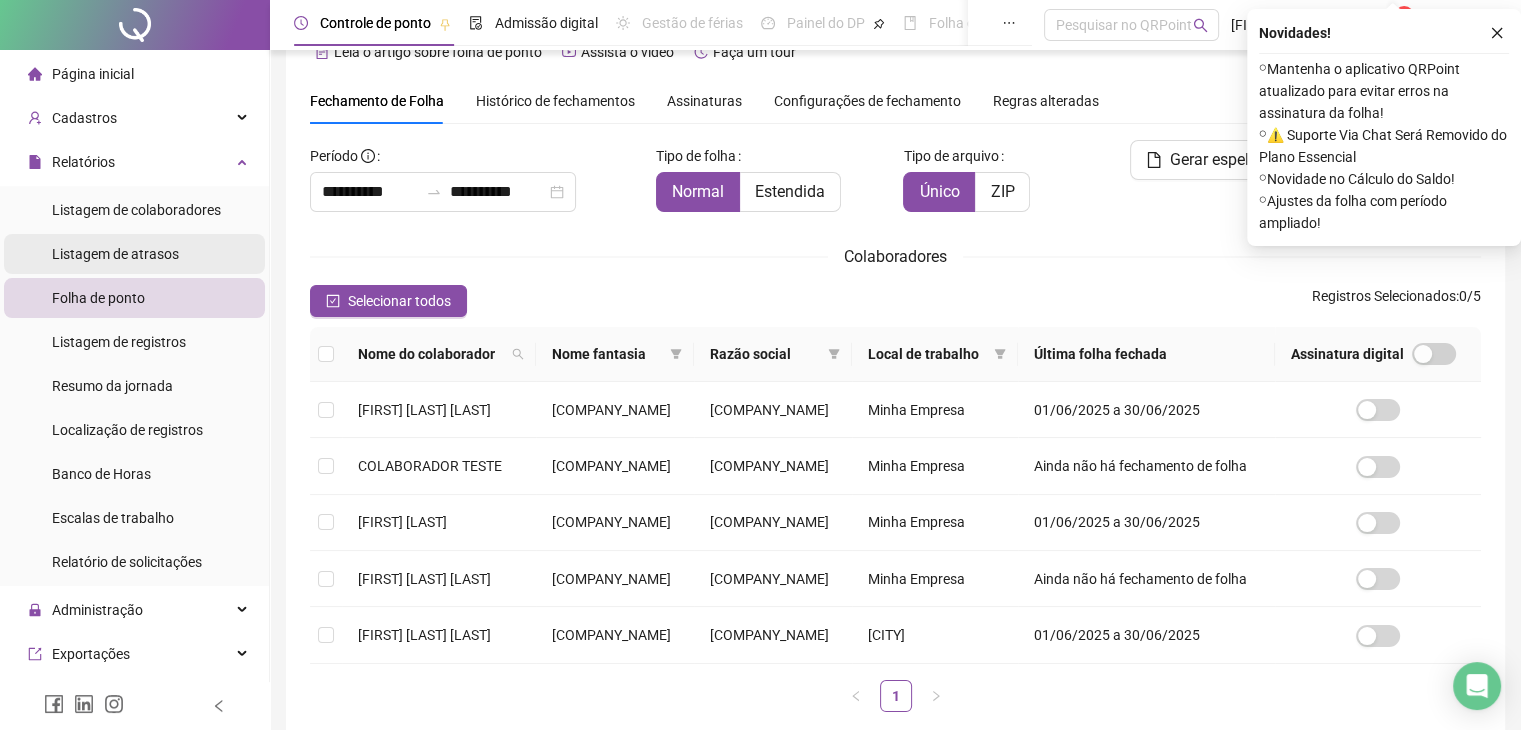 drag, startPoint x: 113, startPoint y: 253, endPoint x: 203, endPoint y: 253, distance: 90 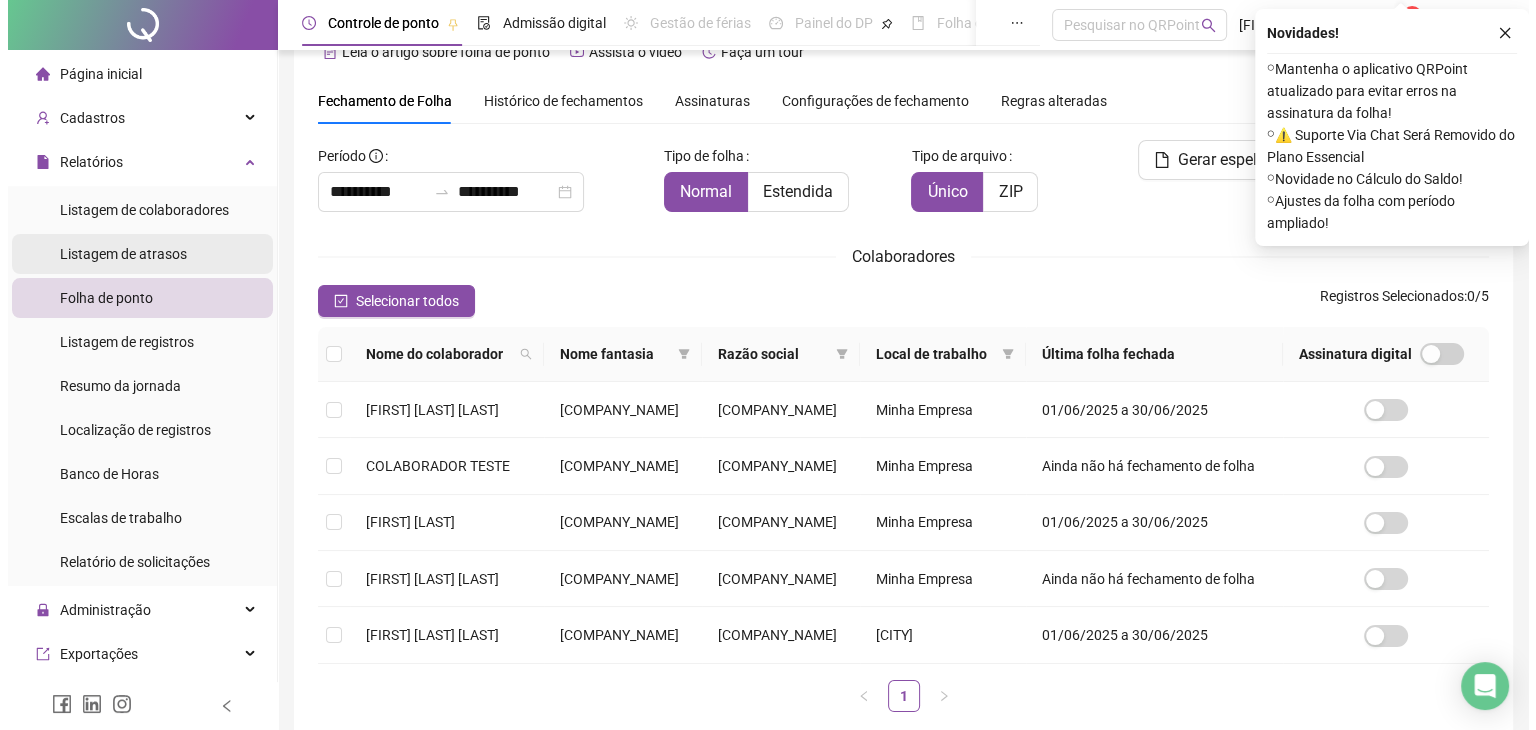 scroll, scrollTop: 0, scrollLeft: 0, axis: both 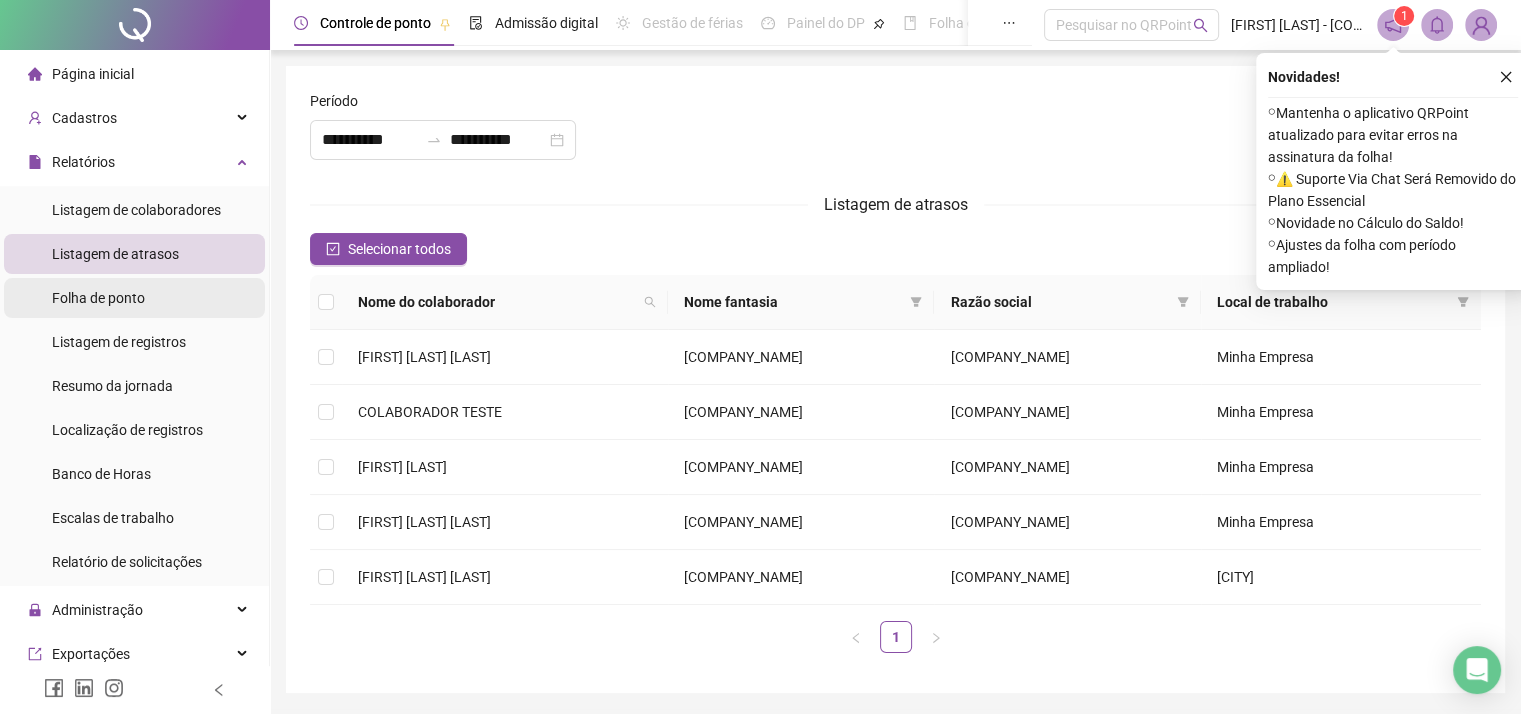 click on "Folha de ponto" at bounding box center (98, 298) 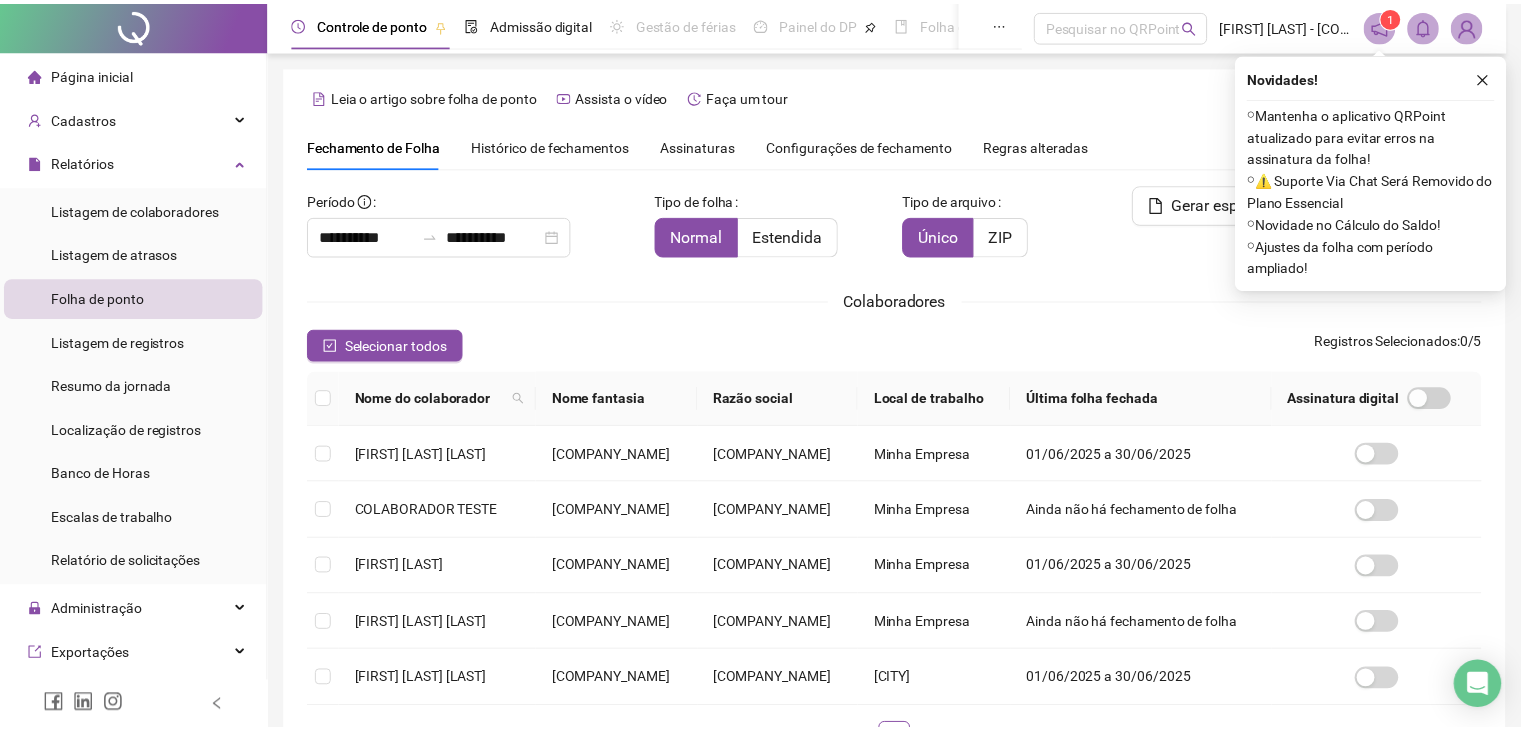 scroll, scrollTop: 44, scrollLeft: 0, axis: vertical 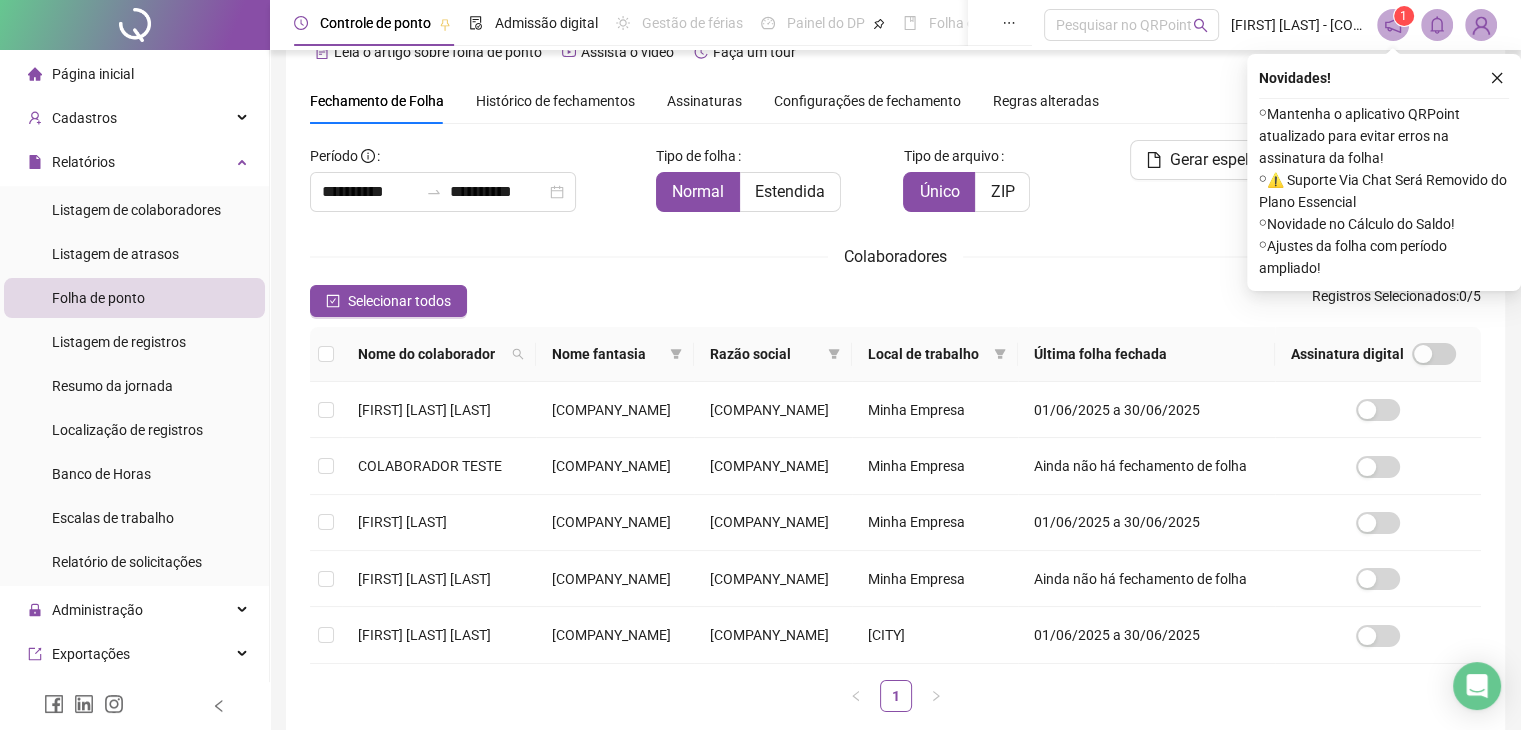 click on "**********" at bounding box center [895, 434] 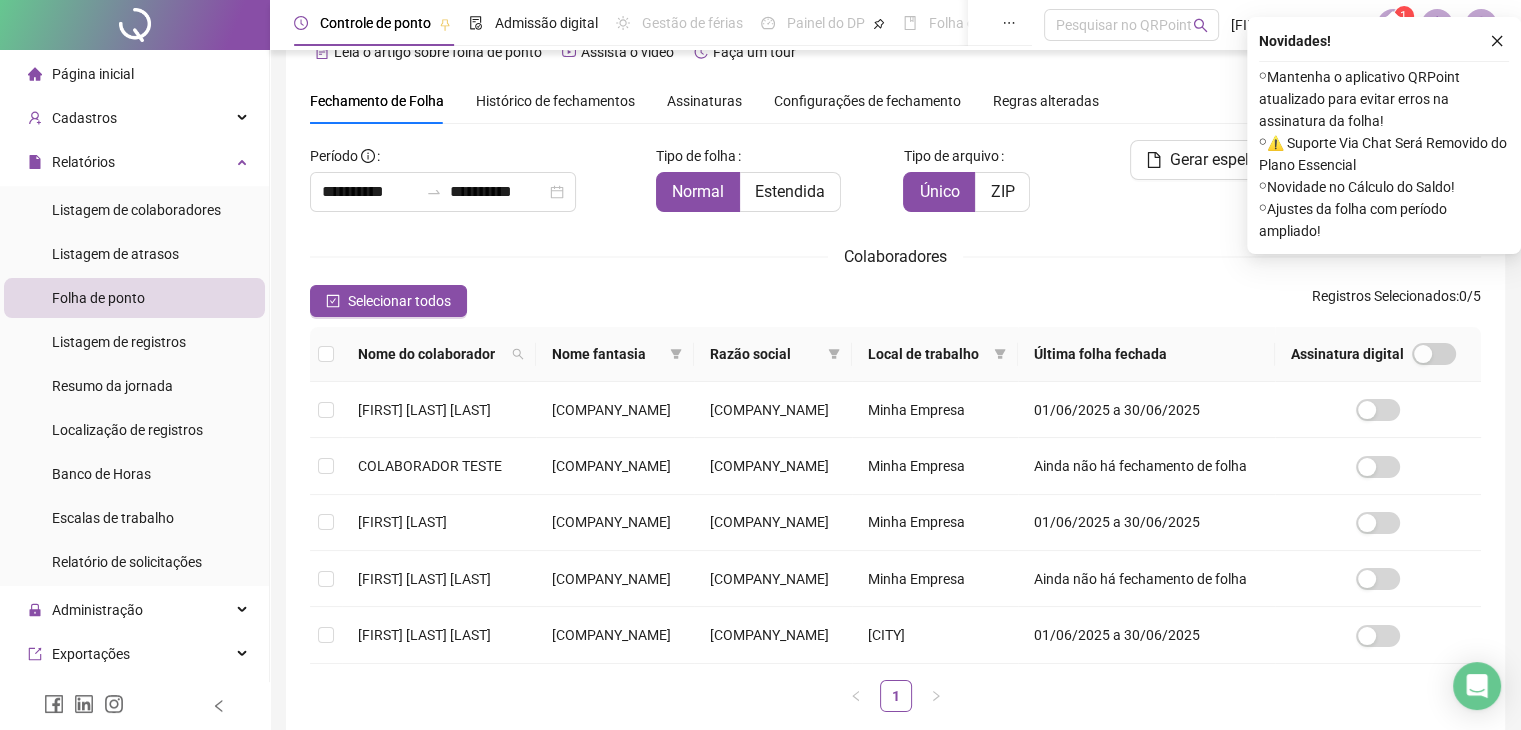 scroll, scrollTop: 0, scrollLeft: 0, axis: both 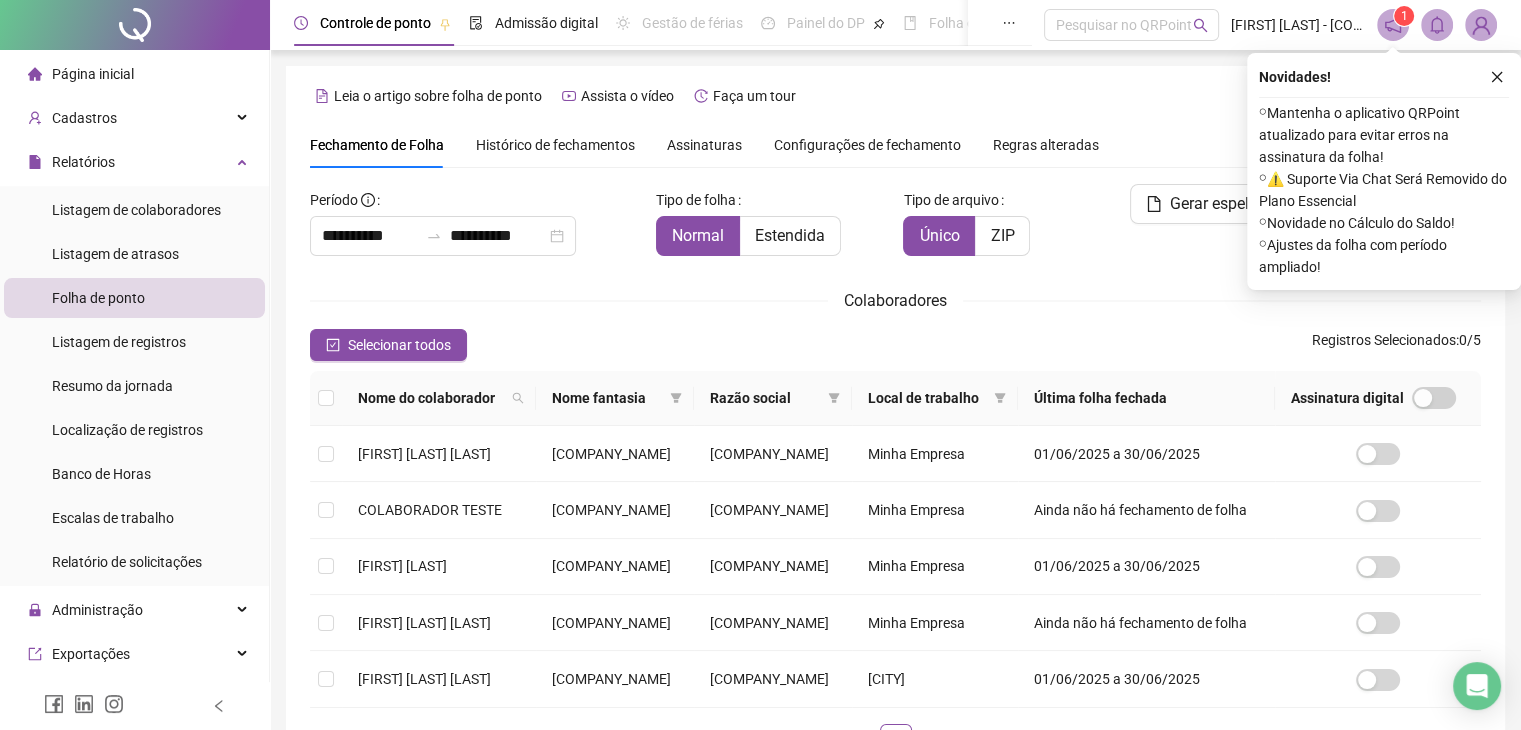 drag, startPoint x: 1498, startPoint y: 79, endPoint x: 1460, endPoint y: 136, distance: 68.50548 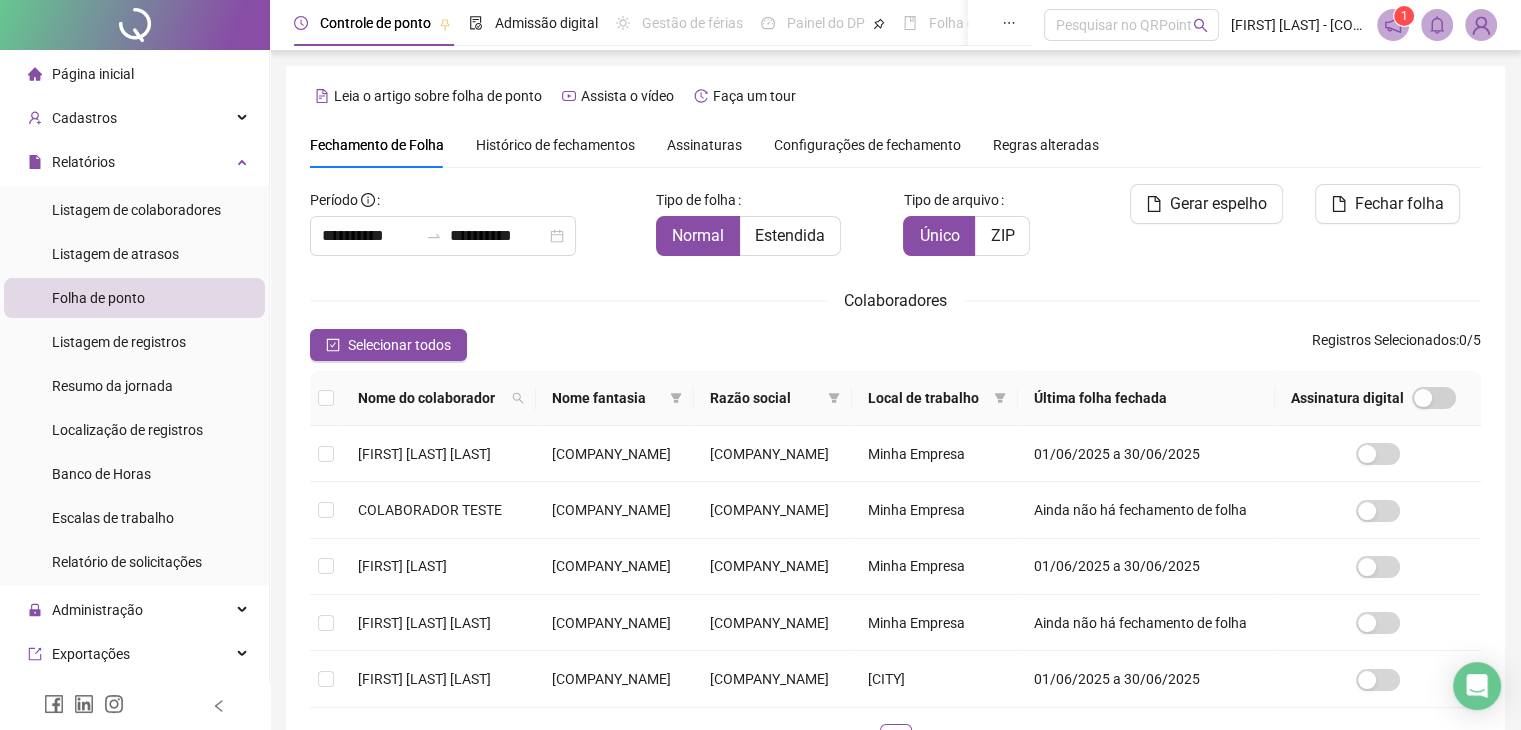 click on "Gerar espelho" at bounding box center (1192, 228) 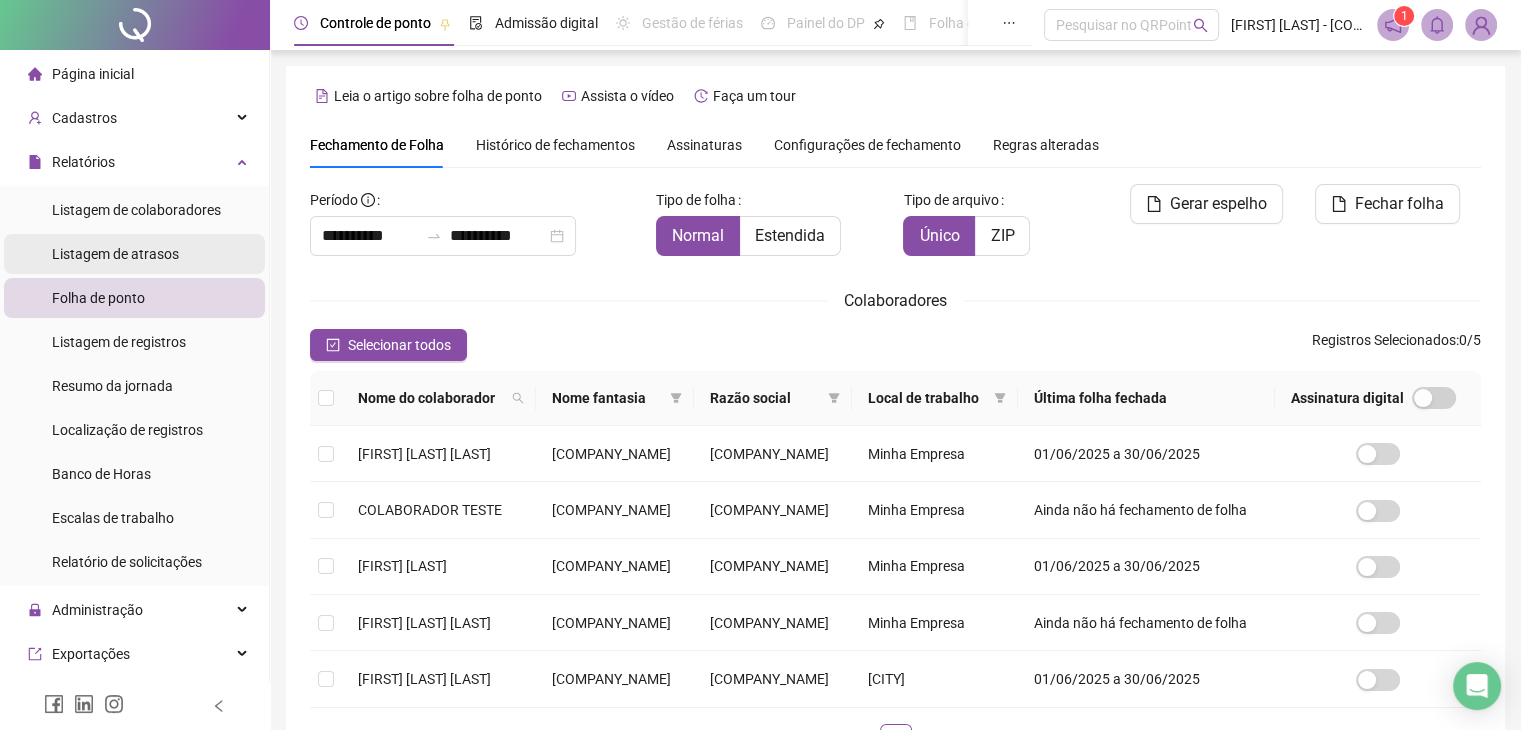 click on "Listagem de atrasos" at bounding box center (115, 254) 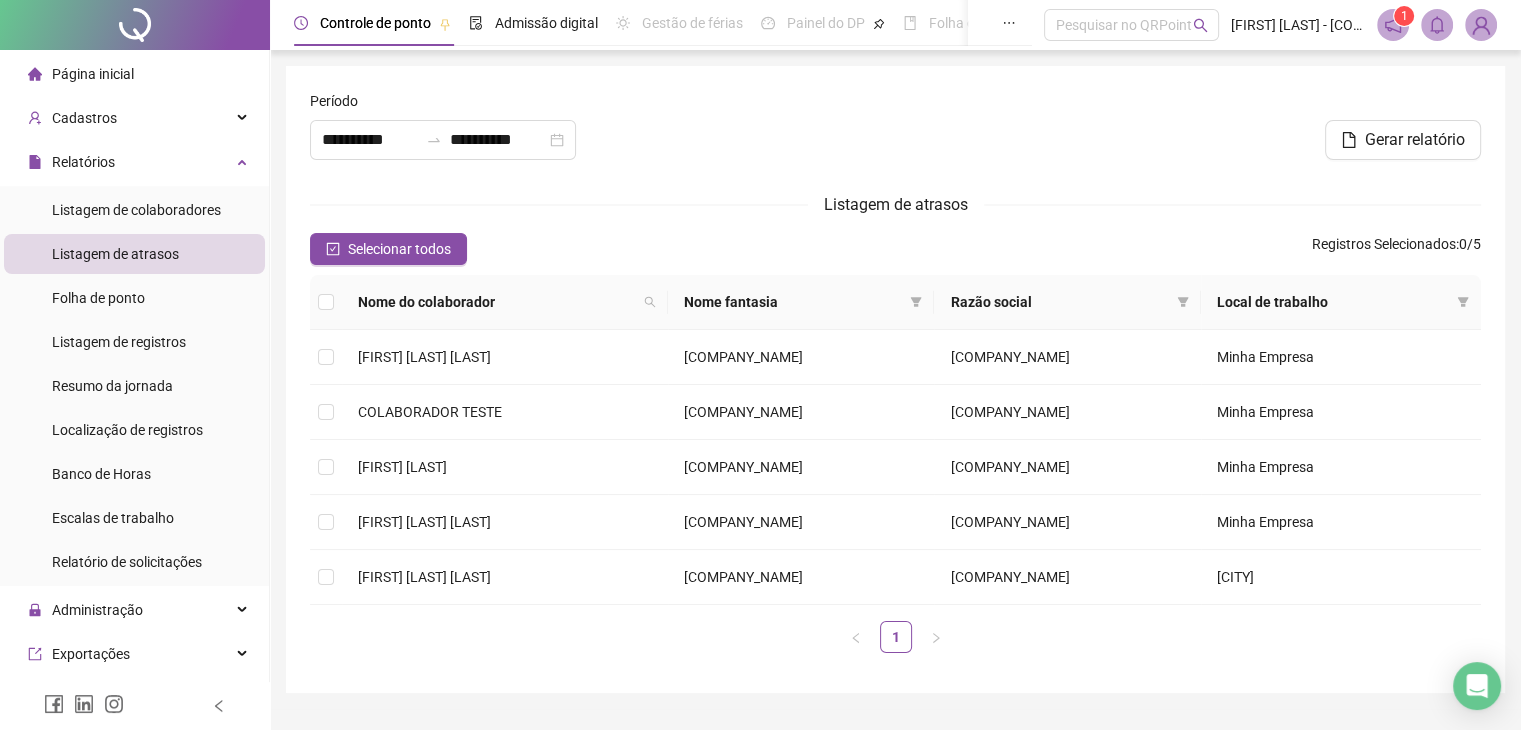 click at bounding box center [1093, 105] 